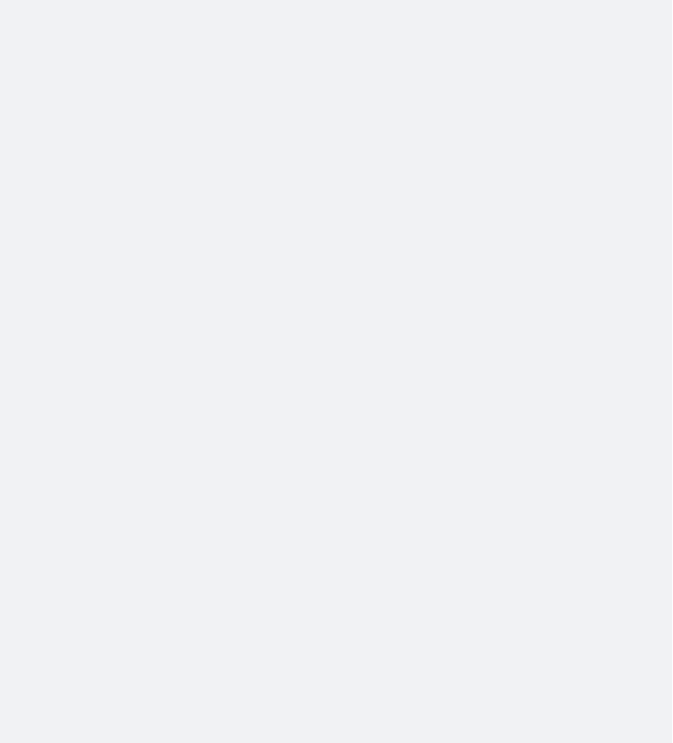 scroll, scrollTop: 0, scrollLeft: 0, axis: both 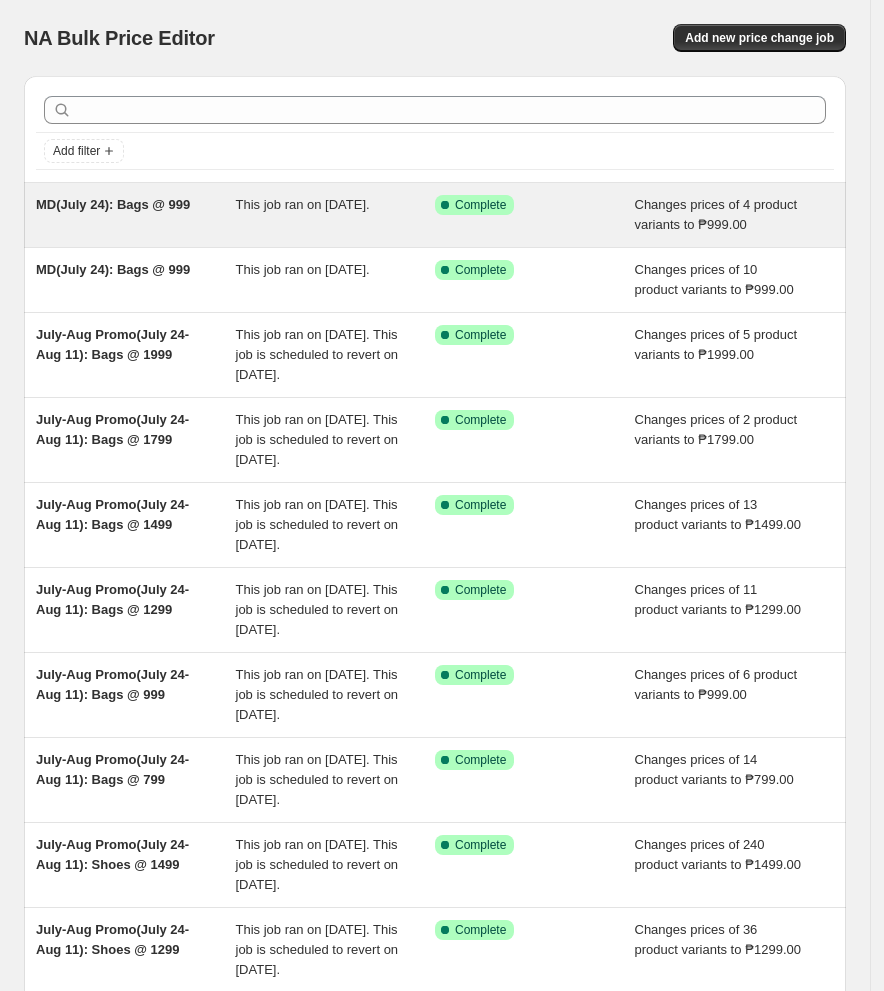 click on "This job ran on [DATE]." at bounding box center (303, 204) 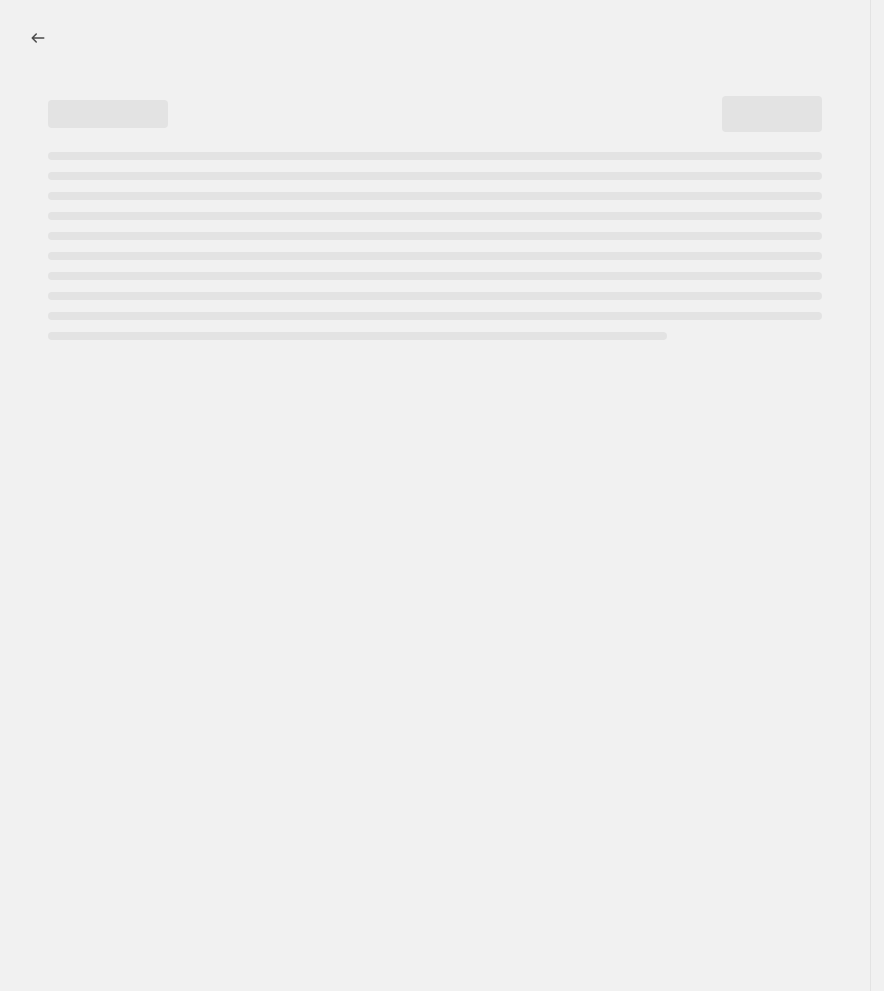 select on "no_change" 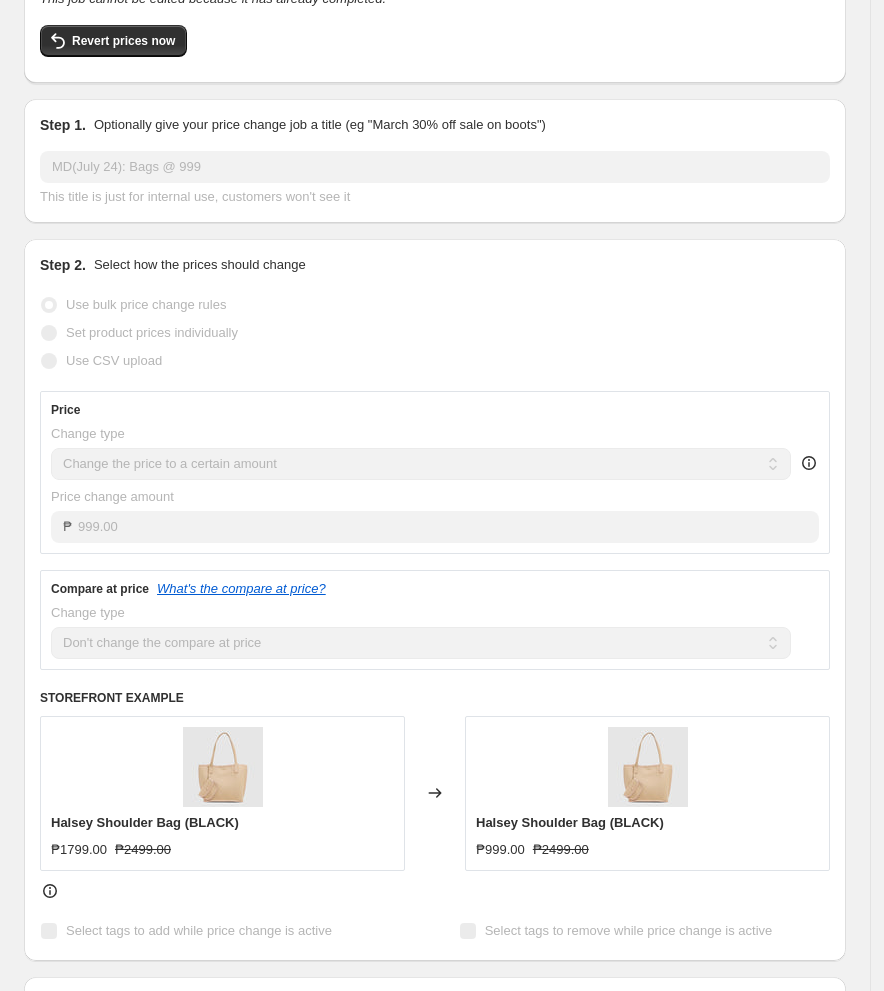 scroll, scrollTop: 0, scrollLeft: 0, axis: both 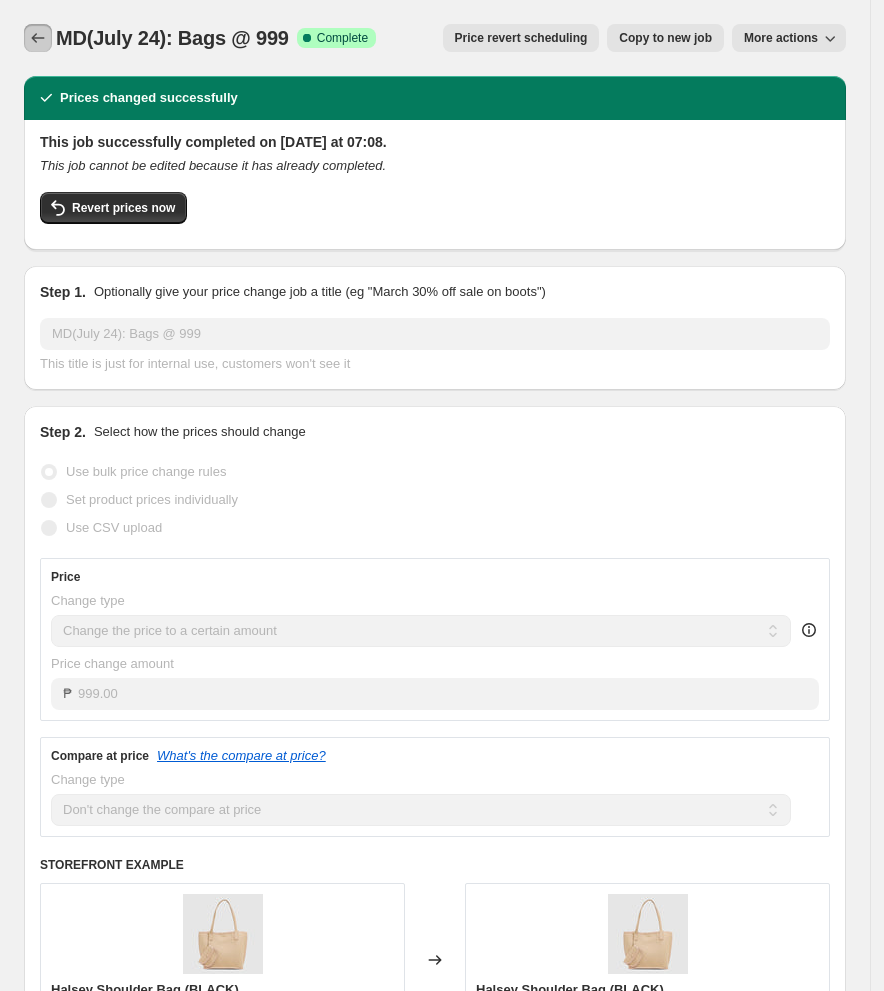 click 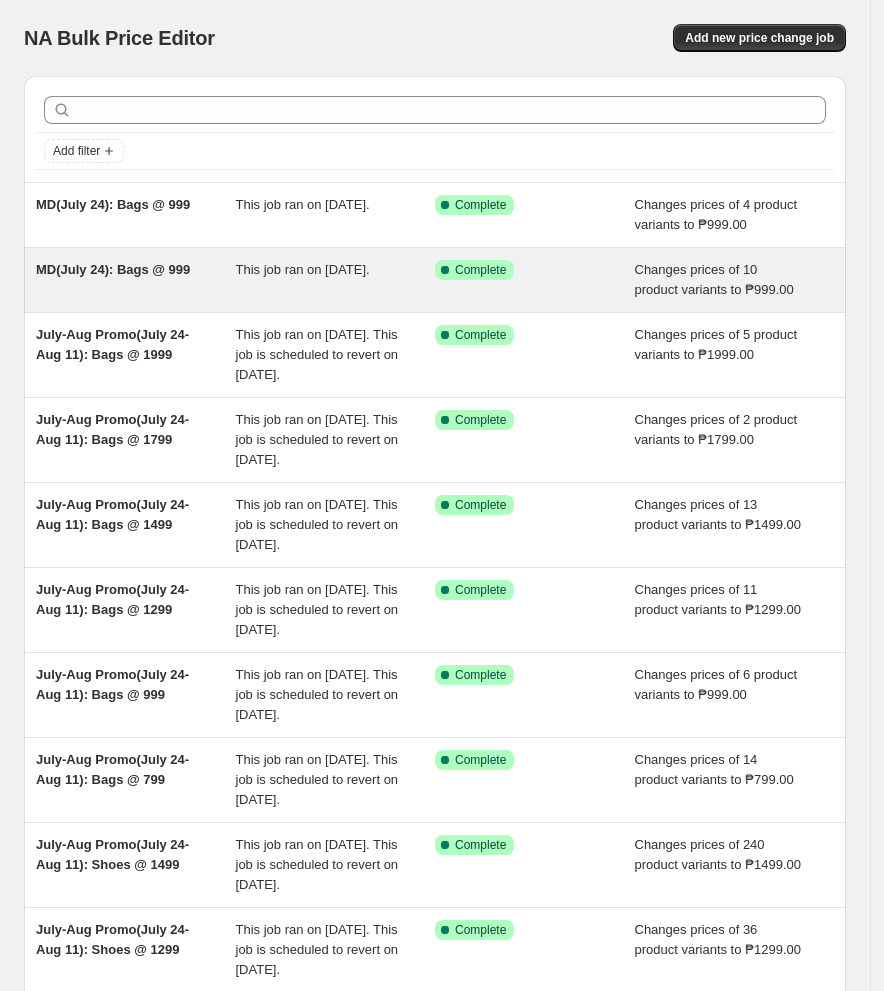 click on "MD(July 24): Bags @ 999" at bounding box center (136, 280) 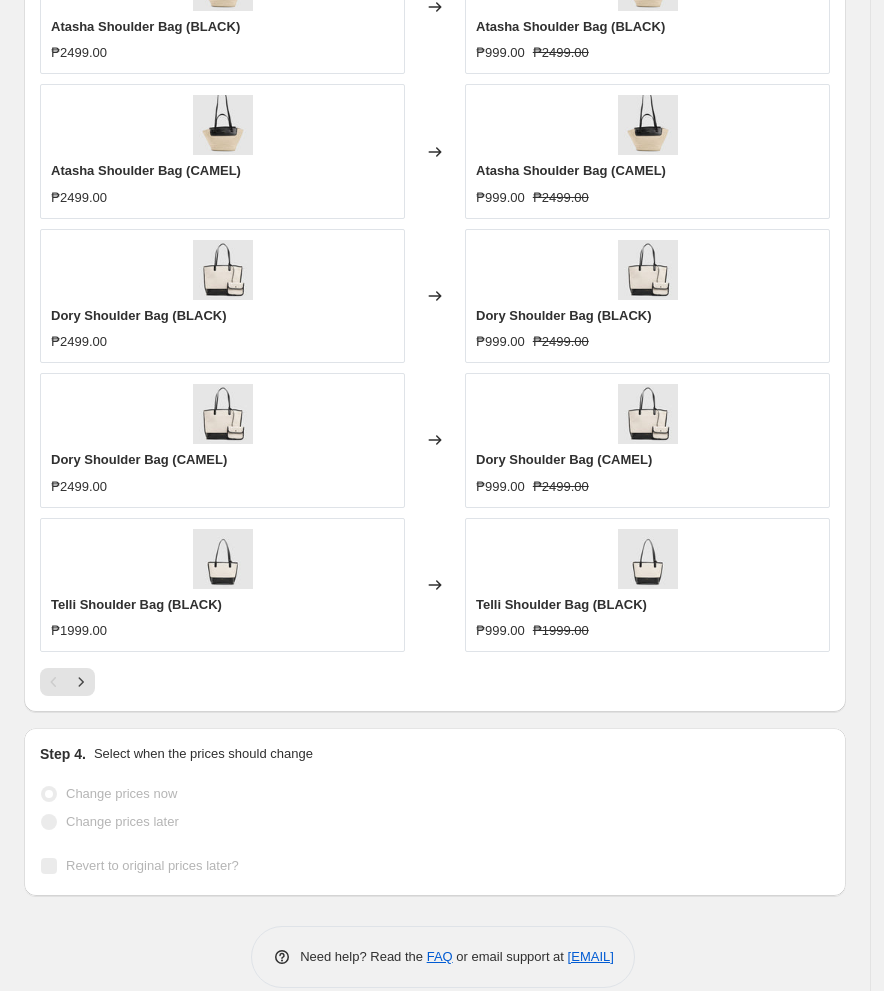 scroll, scrollTop: 1539, scrollLeft: 0, axis: vertical 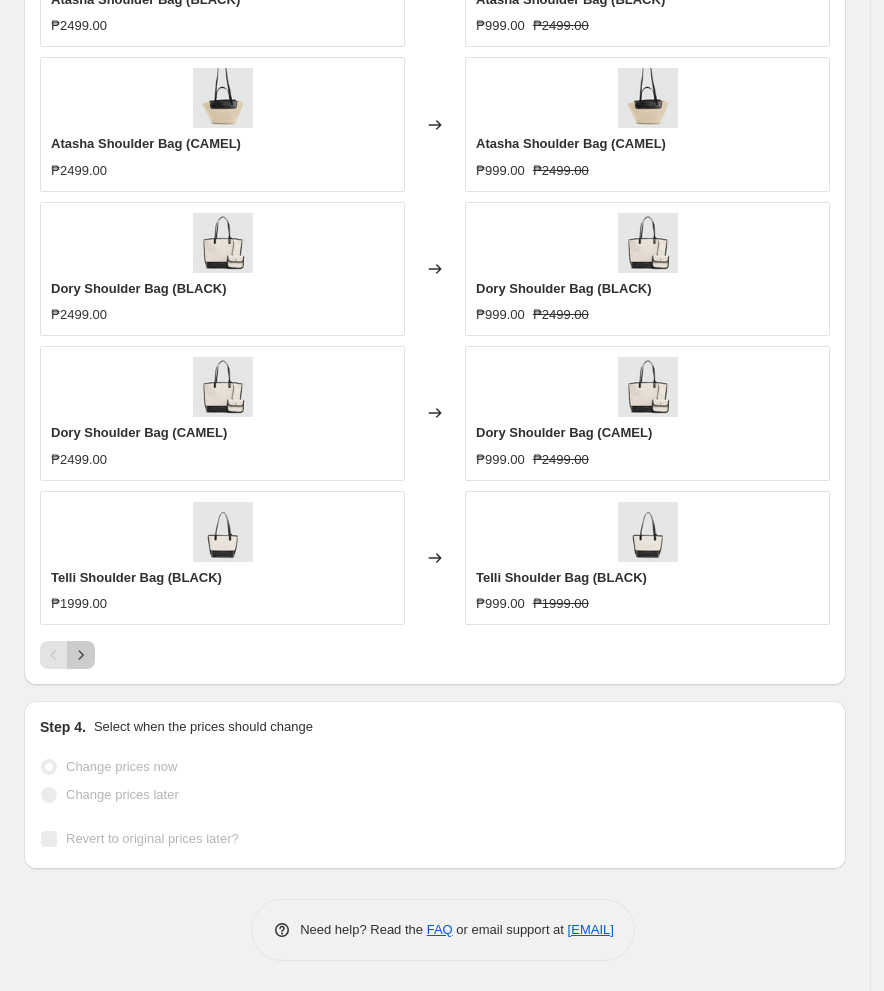 click 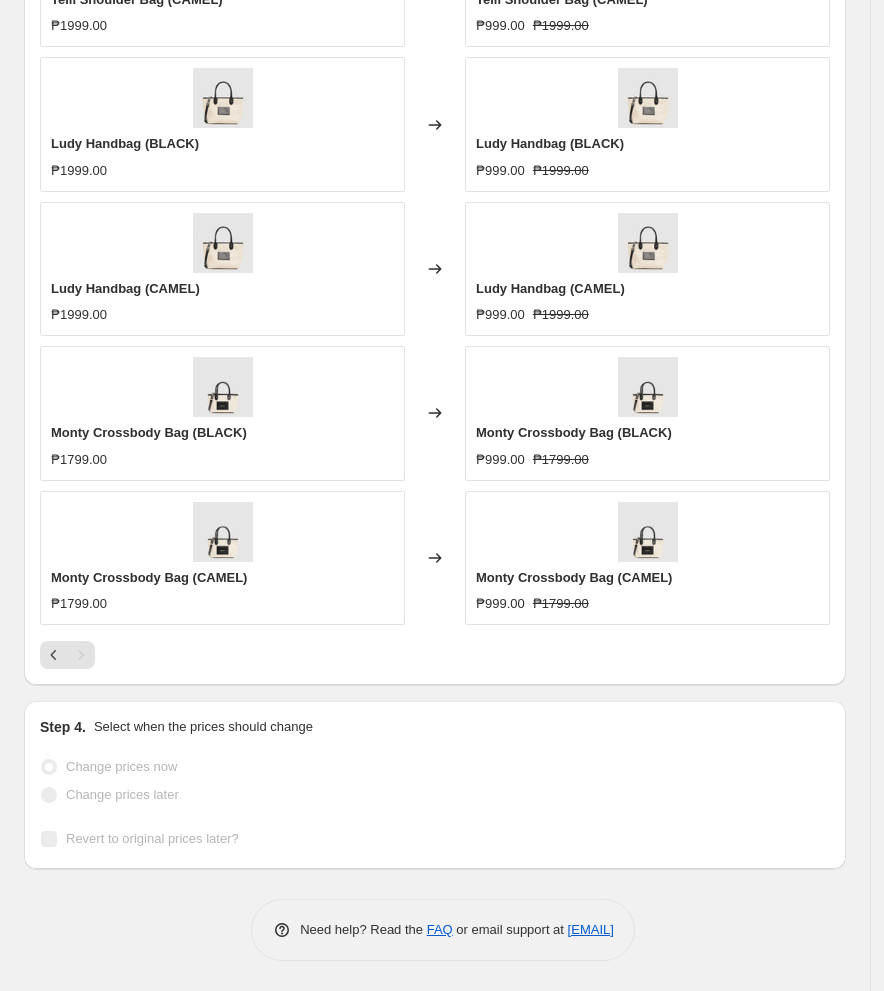 click at bounding box center [81, 655] 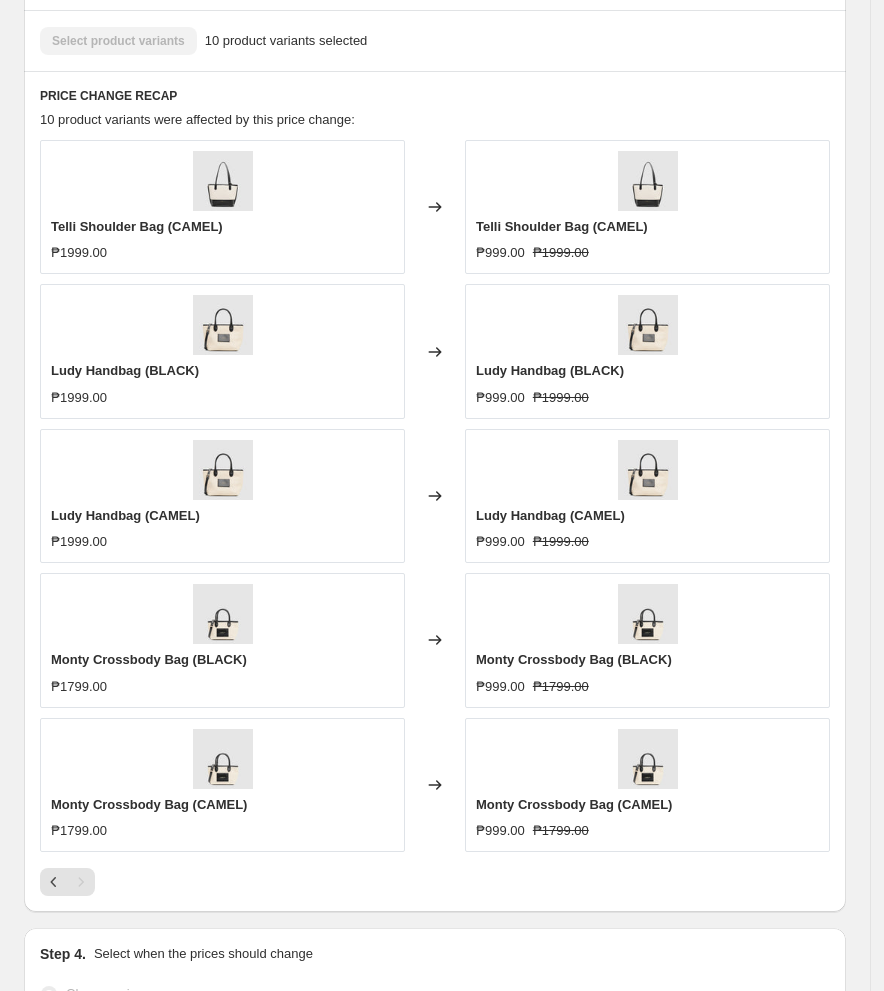 scroll, scrollTop: 1539, scrollLeft: 0, axis: vertical 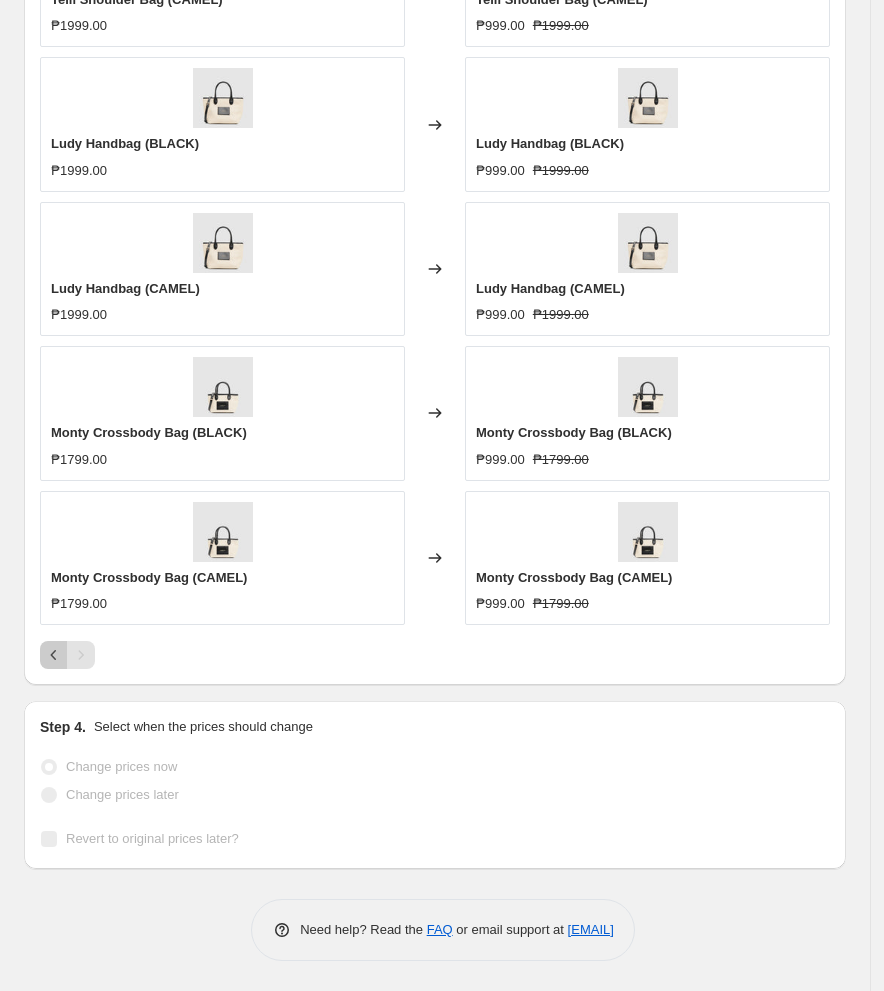 click at bounding box center (54, 655) 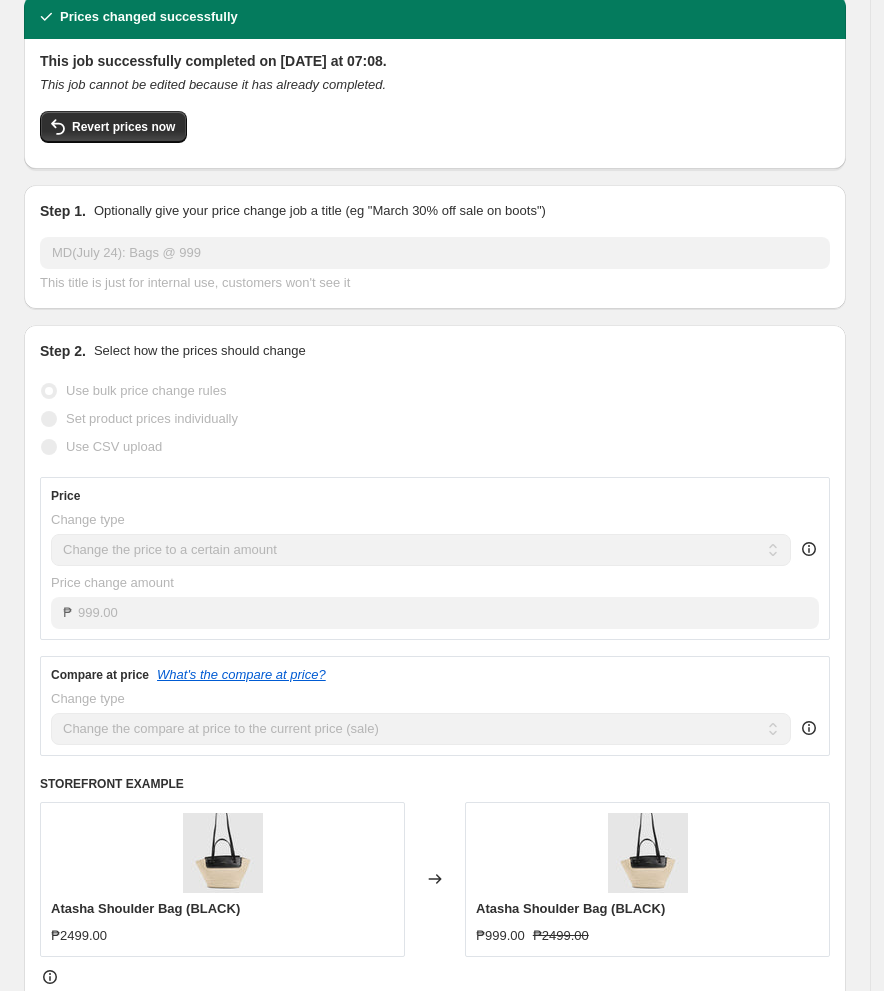 scroll, scrollTop: 0, scrollLeft: 0, axis: both 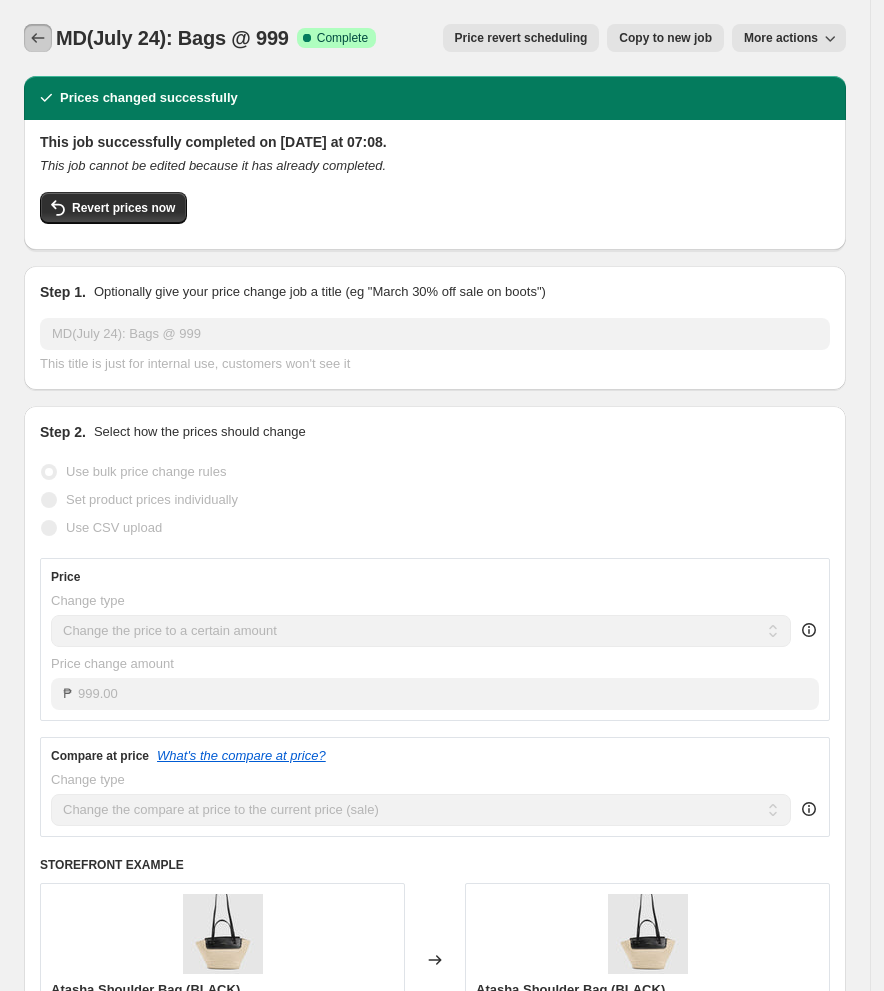 click 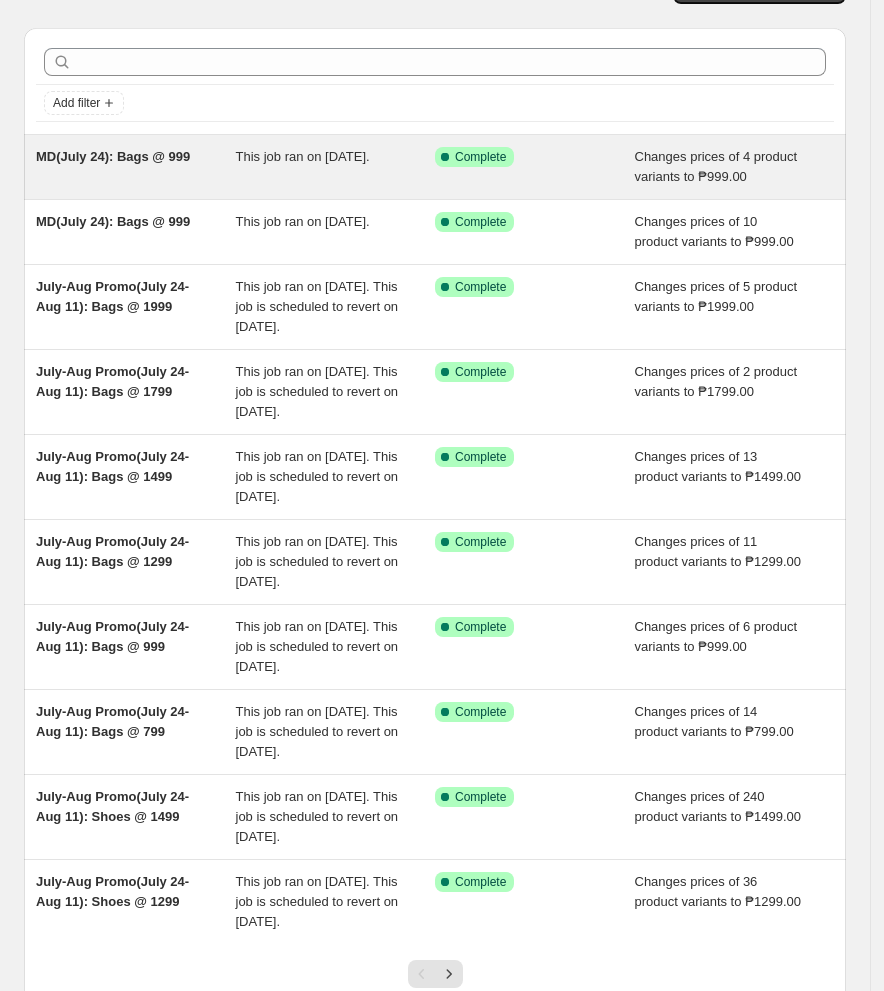 scroll, scrollTop: 0, scrollLeft: 0, axis: both 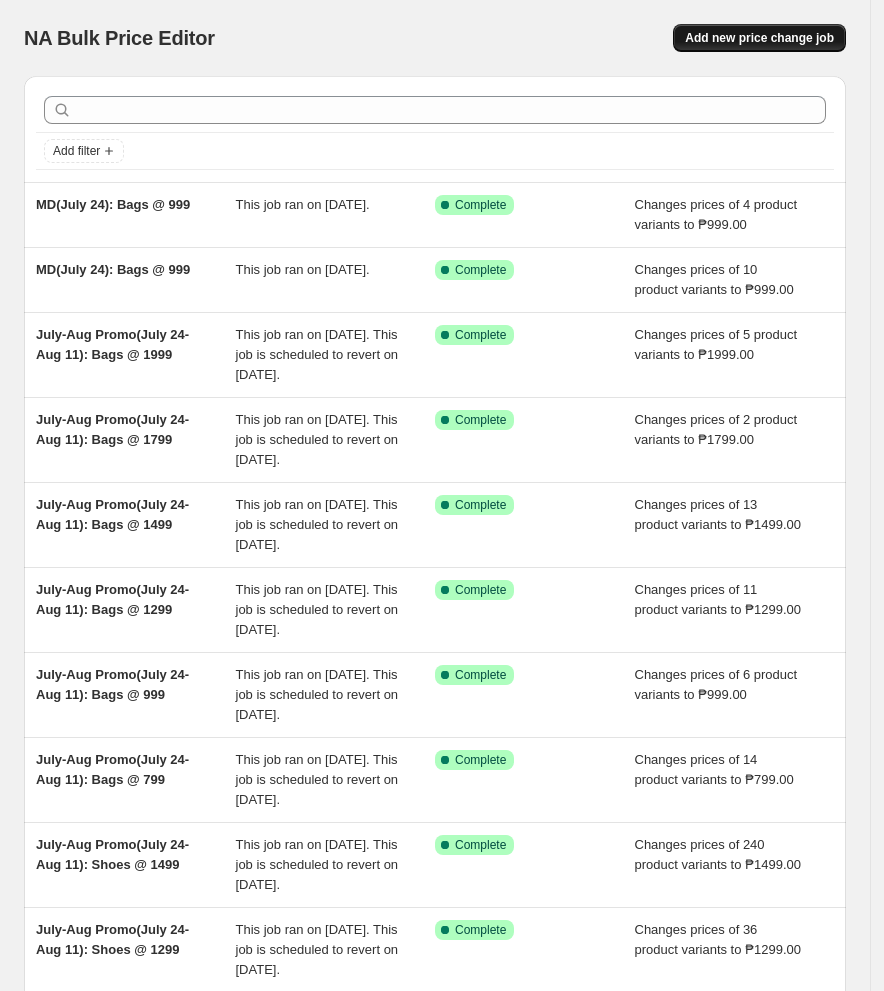 click on "Add new price change job" at bounding box center [759, 38] 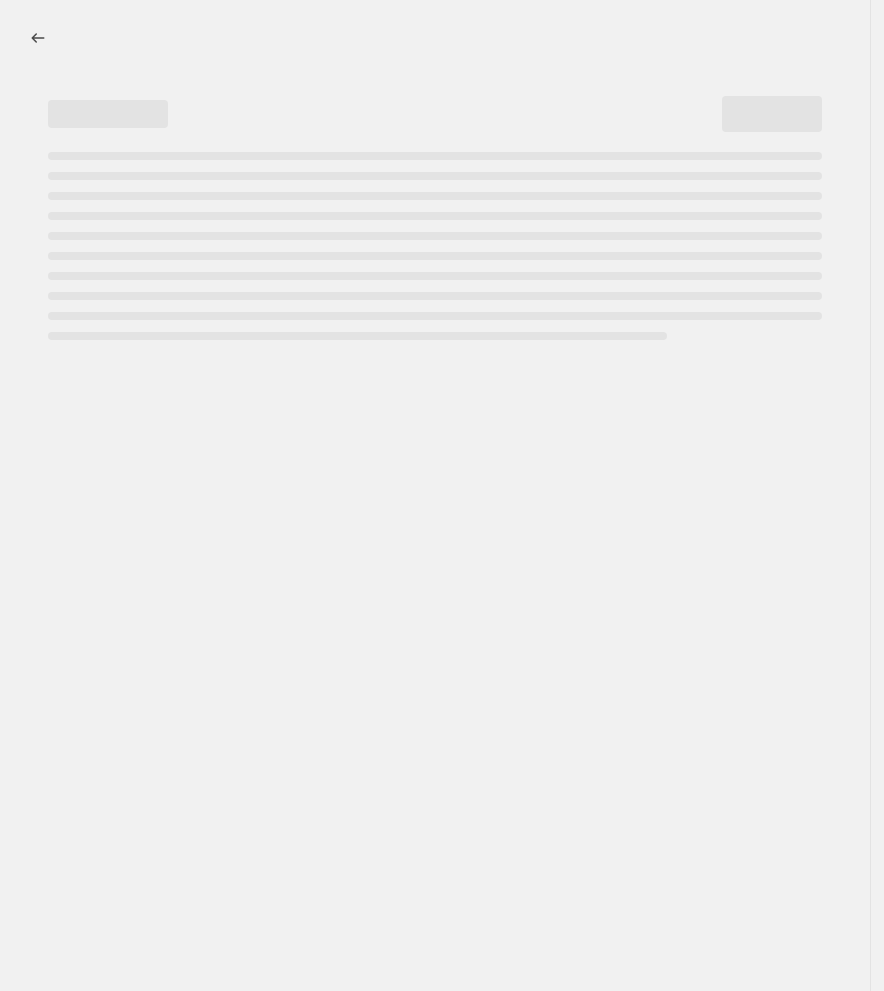 select on "percentage" 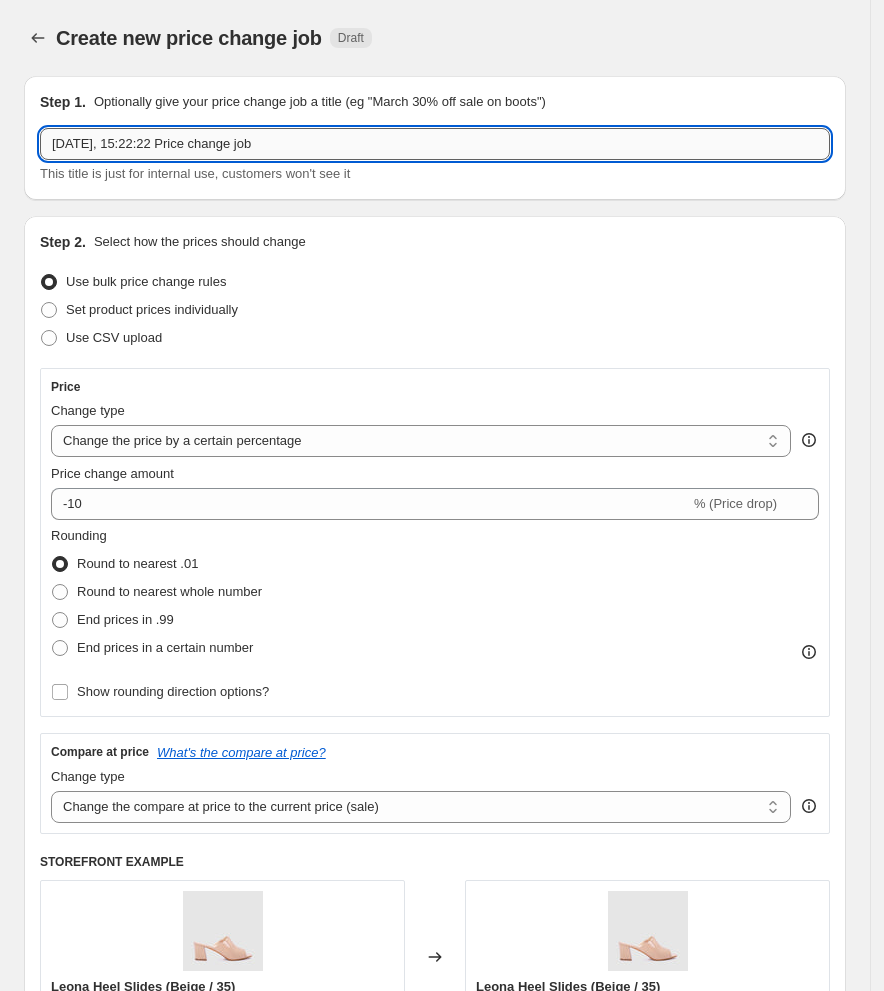 click on "[DATE], 15:22:22 Price change job" at bounding box center (435, 144) 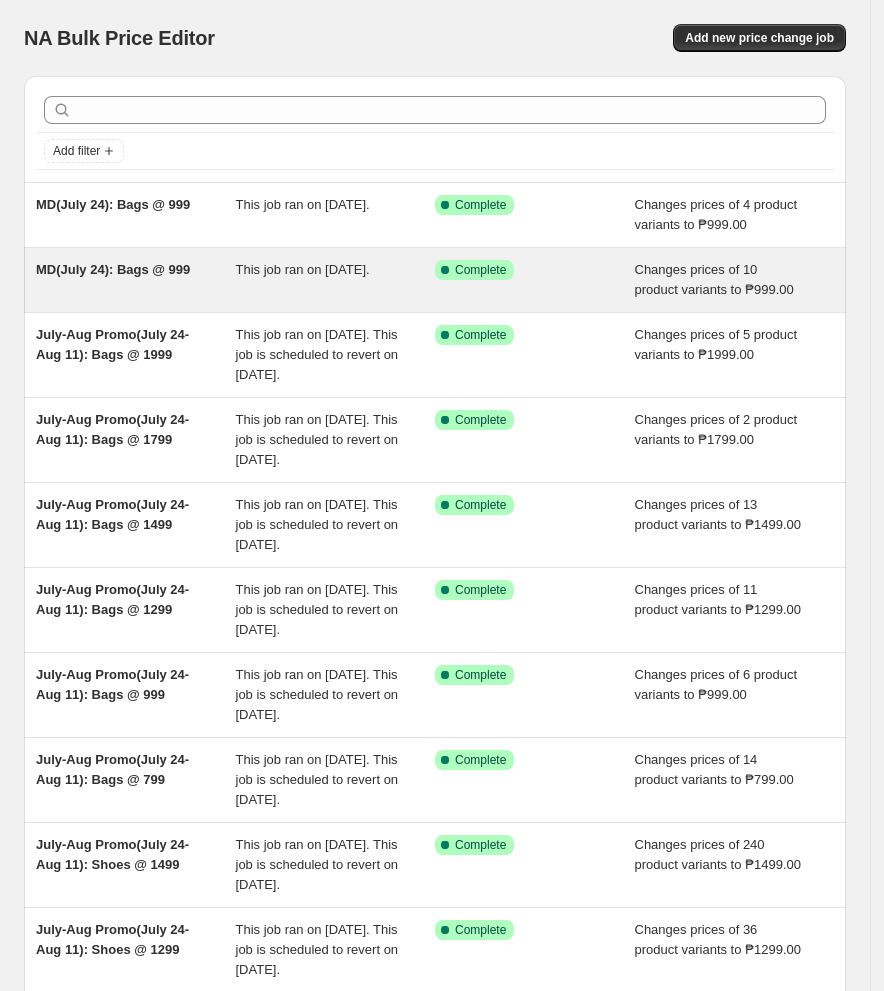 click on "MD(July 24): Bags @ 999" at bounding box center [136, 280] 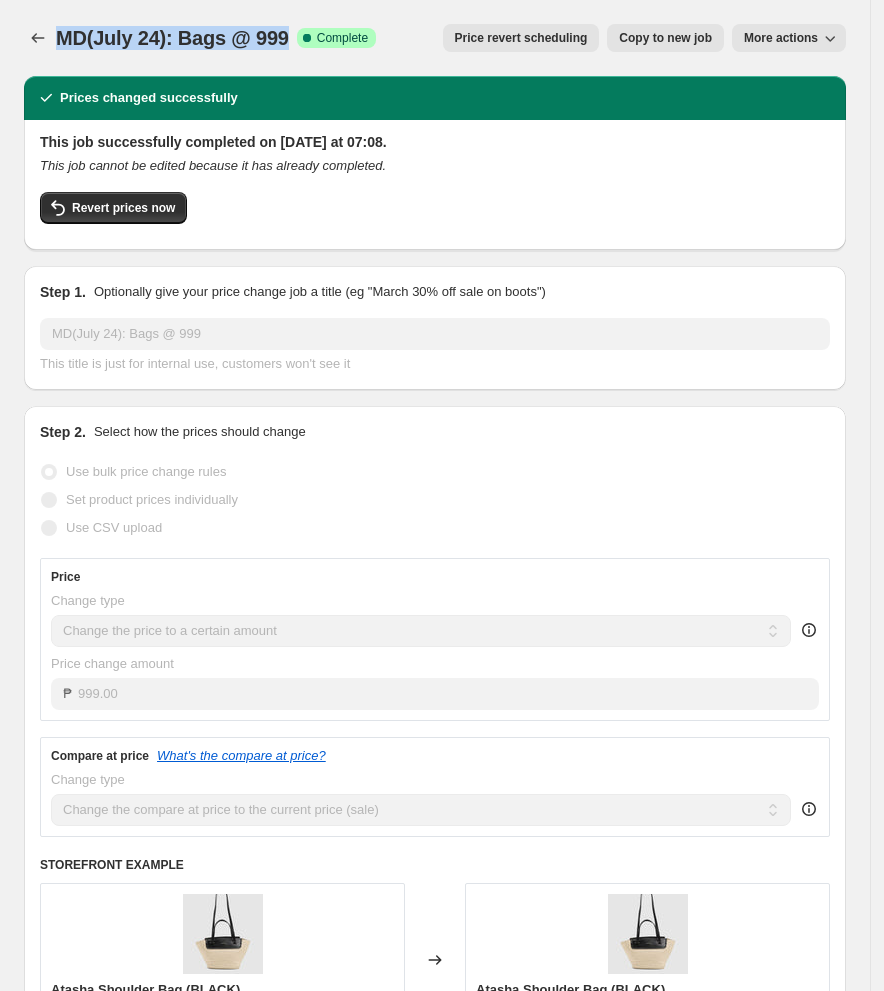 drag, startPoint x: 298, startPoint y: 35, endPoint x: 58, endPoint y: 33, distance: 240.00833 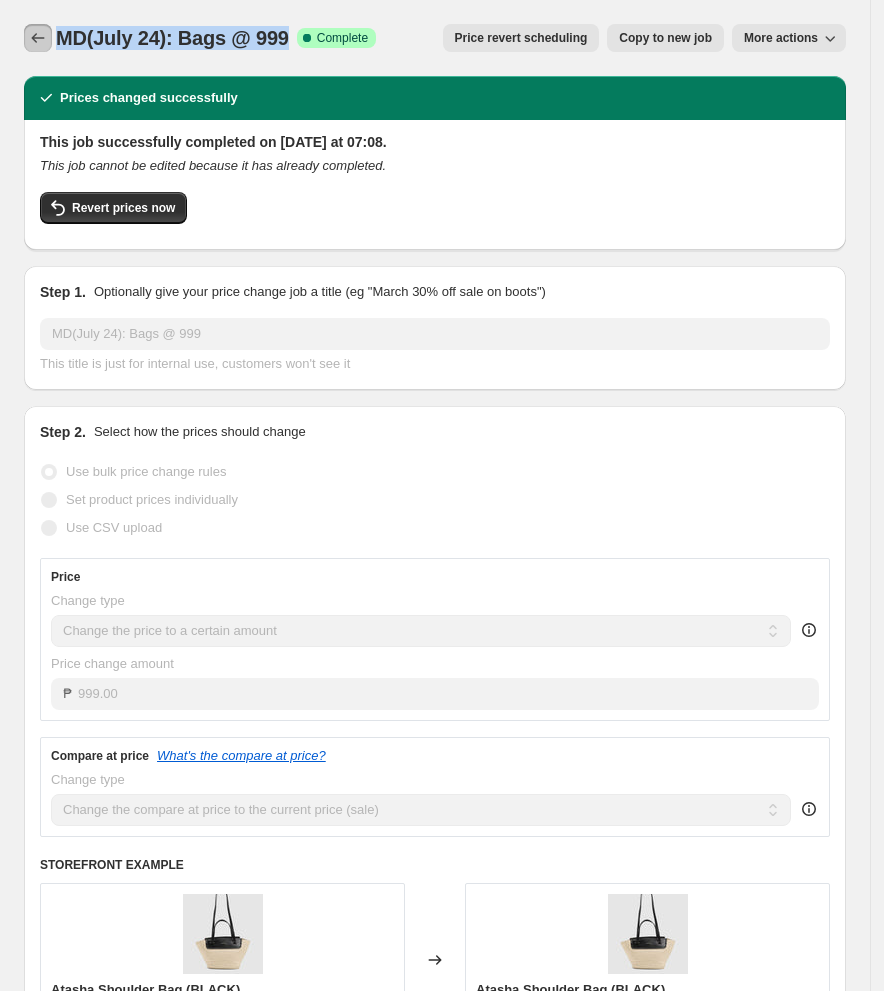 click 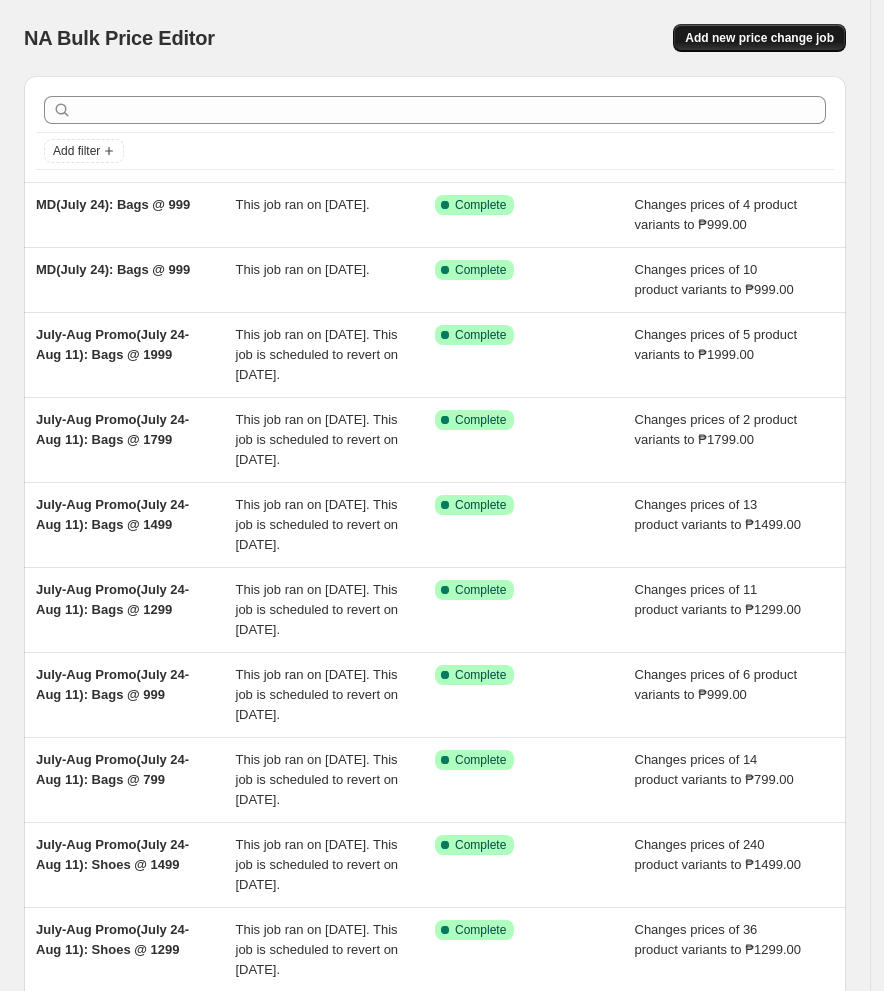 click on "Add new price change job" at bounding box center [759, 38] 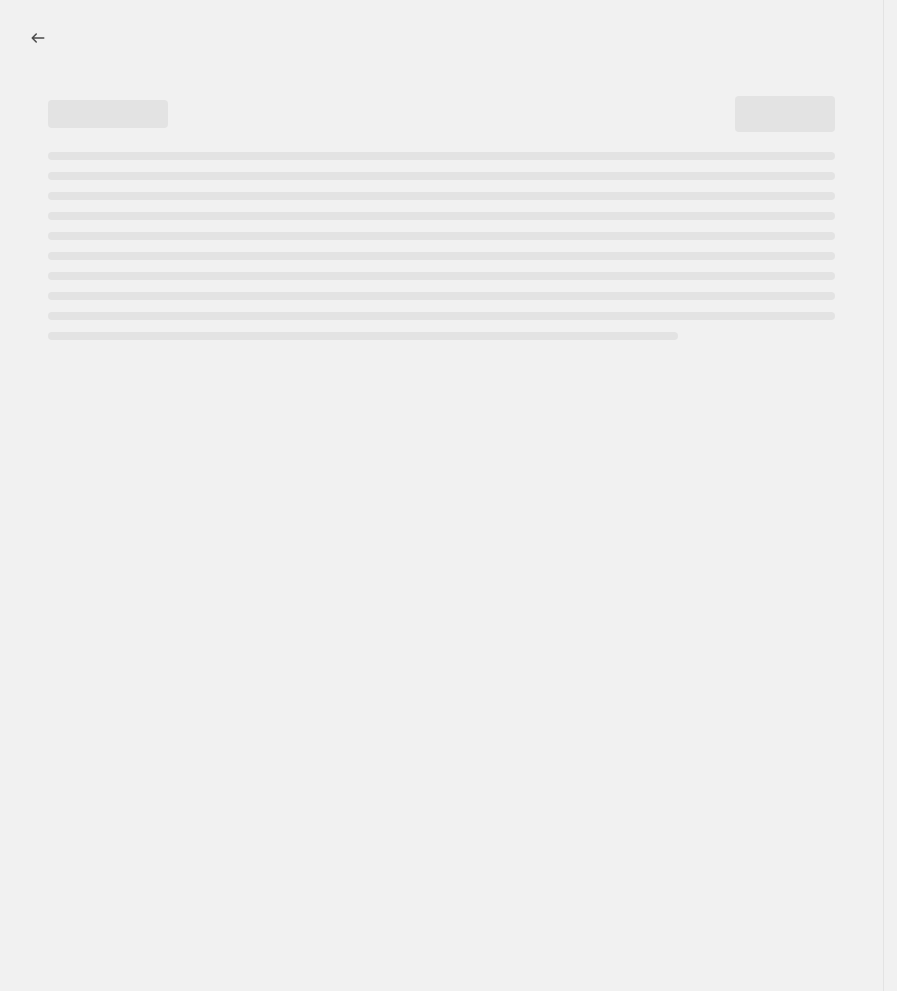 select on "percentage" 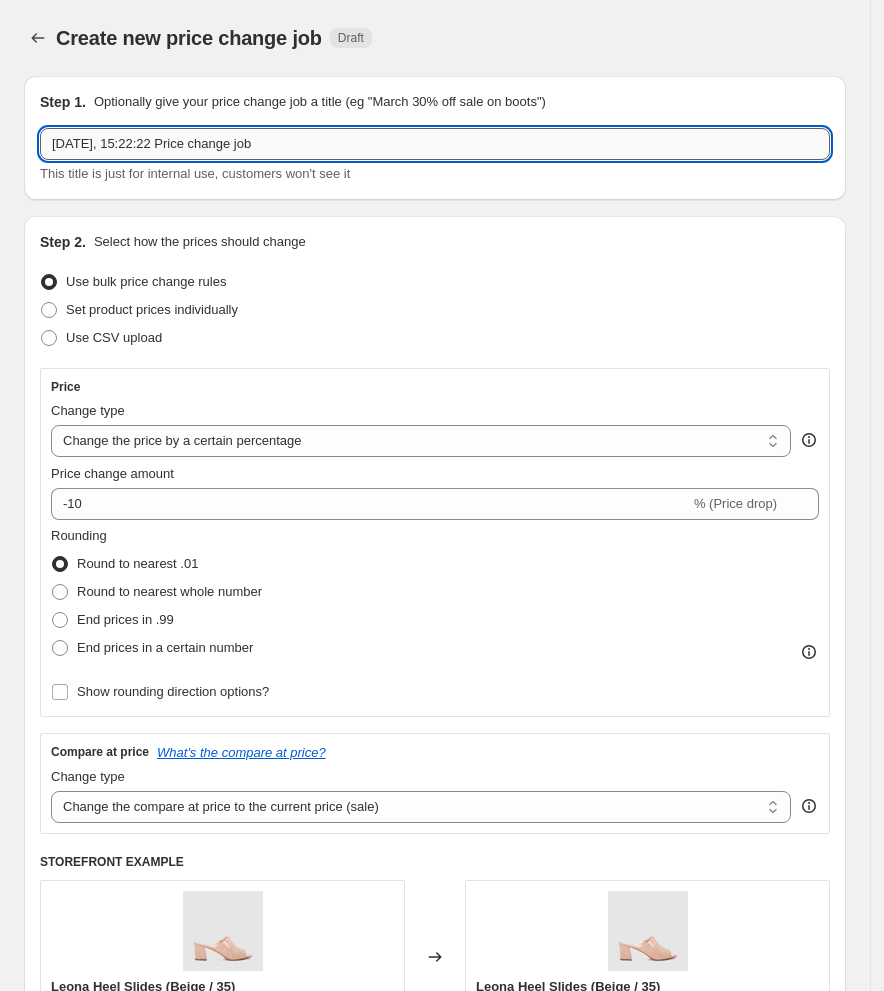click on "[DATE], 15:22:22 Price change job" at bounding box center [435, 144] 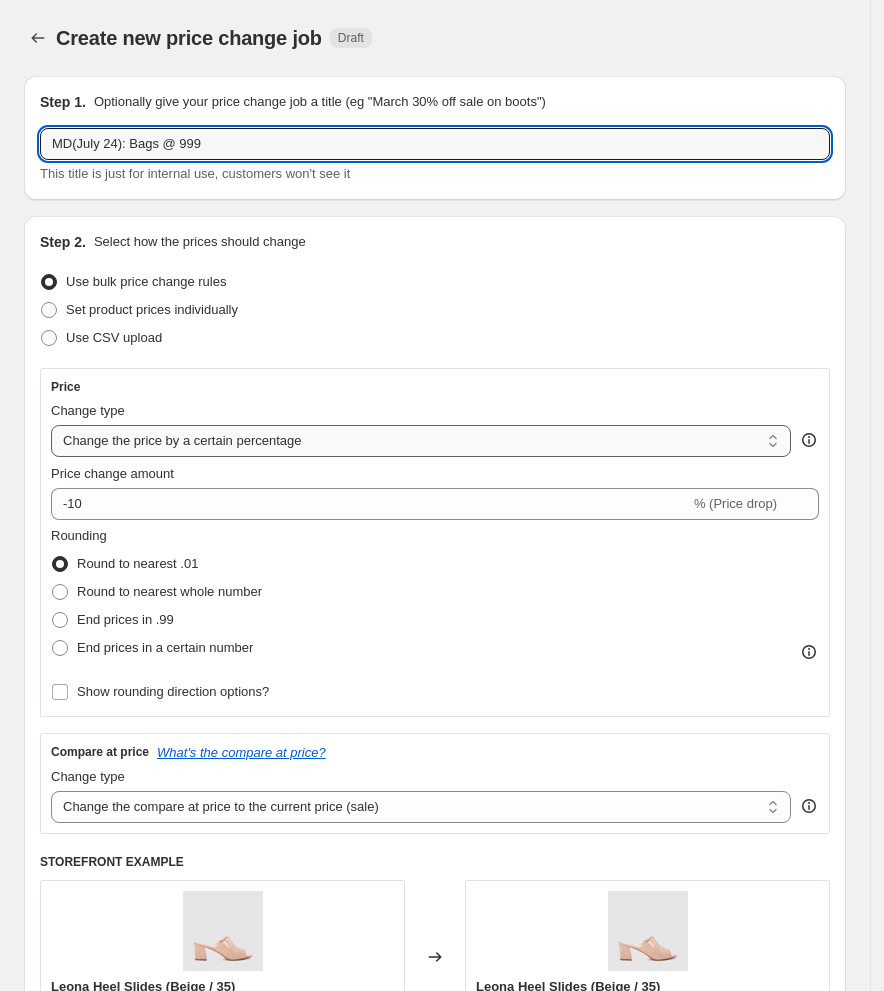 type on "MD(July 24): Bags @ 999" 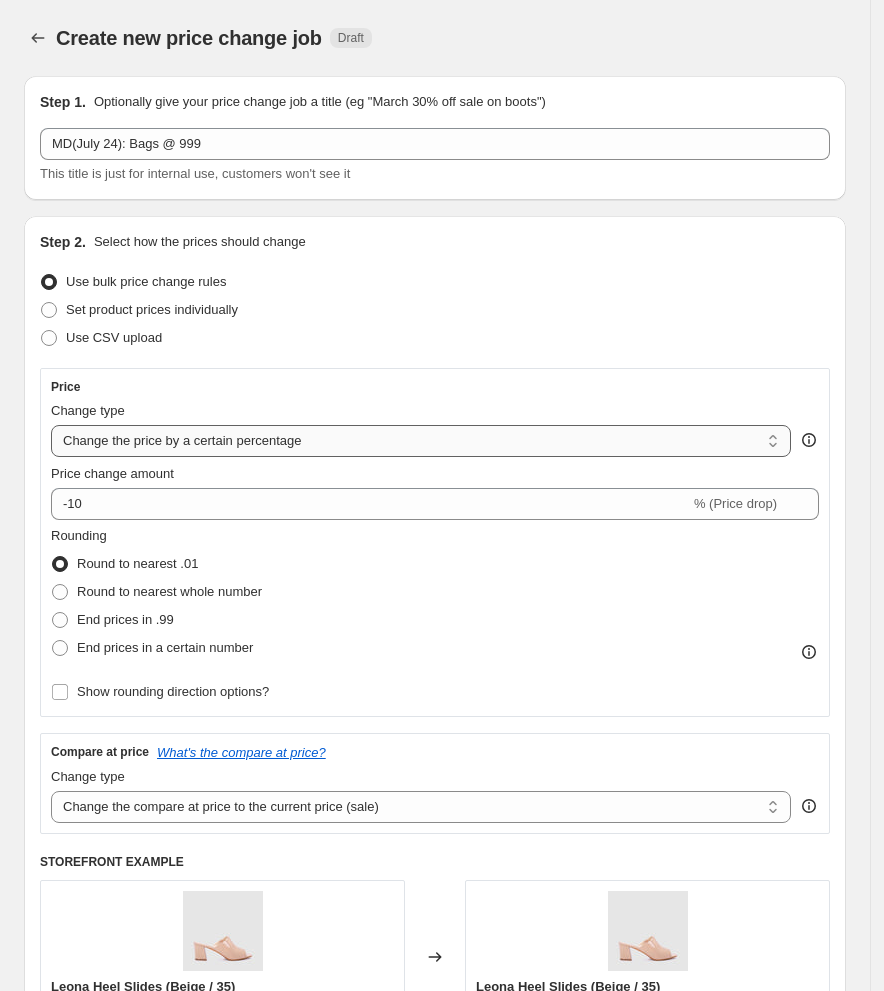 click on "Change the price to a certain amount Change the price by a certain amount Change the price by a certain percentage Change the price to the current compare at price (price before sale) Change the price by a certain amount relative to the compare at price Change the price by a certain percentage relative to the compare at price Don't change the price Change the price by a certain percentage relative to the cost per item Change price to certain cost margin" at bounding box center [421, 441] 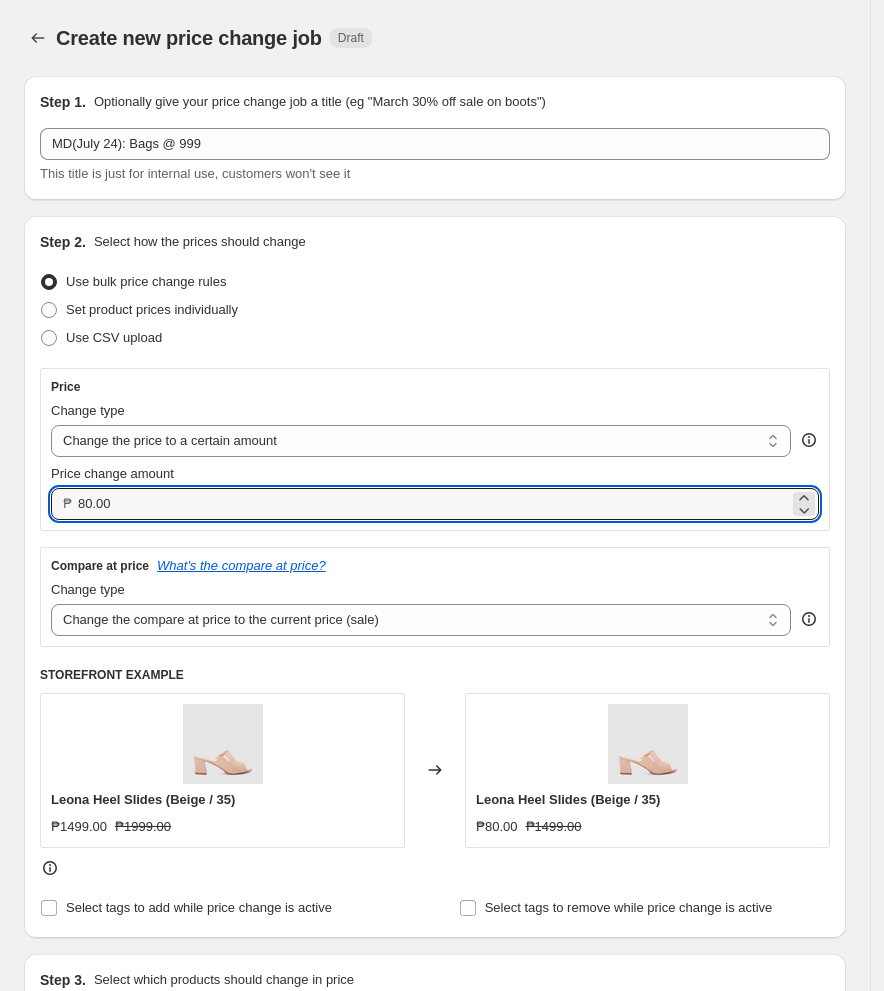drag, startPoint x: 135, startPoint y: 500, endPoint x: -278, endPoint y: 505, distance: 413.03027 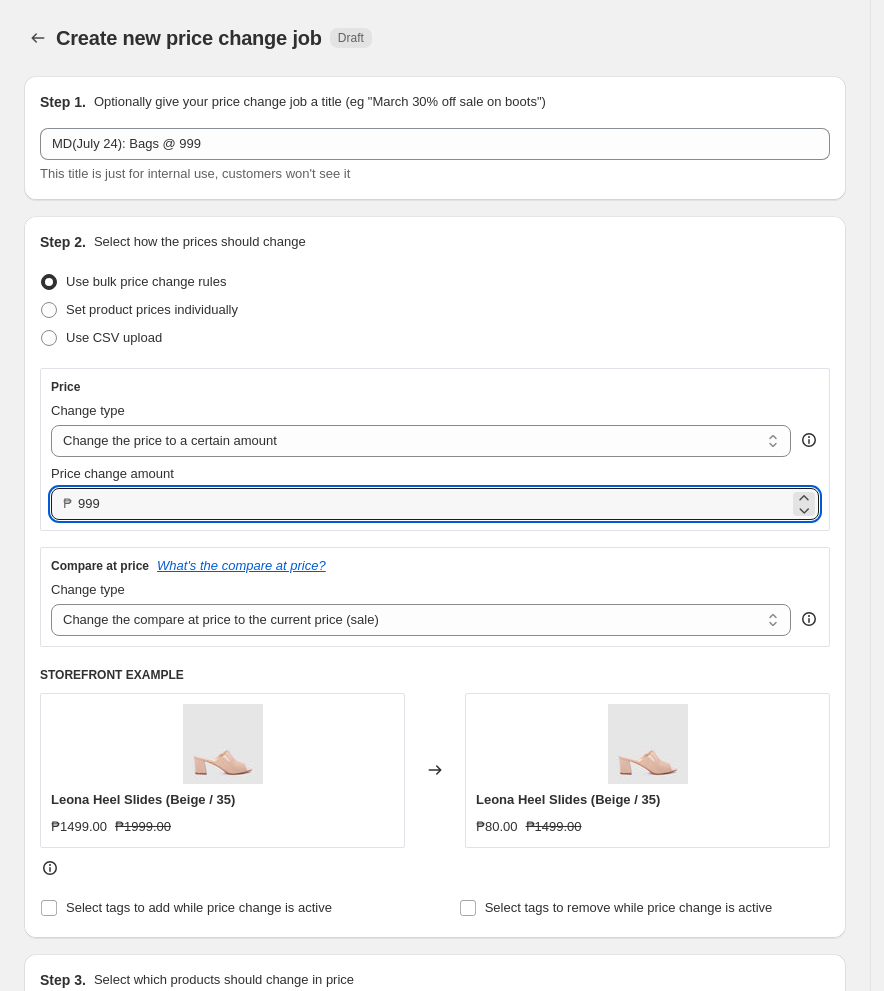 type on "999.00" 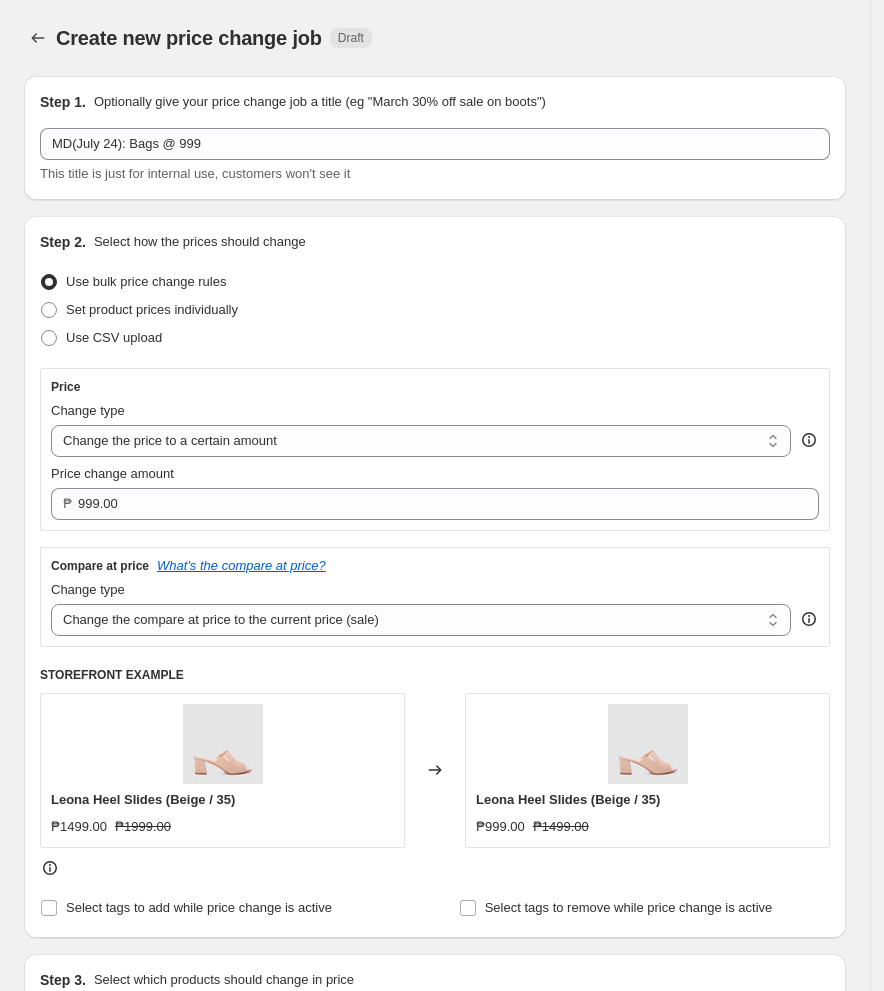 click on "Set product prices individually" at bounding box center (435, 310) 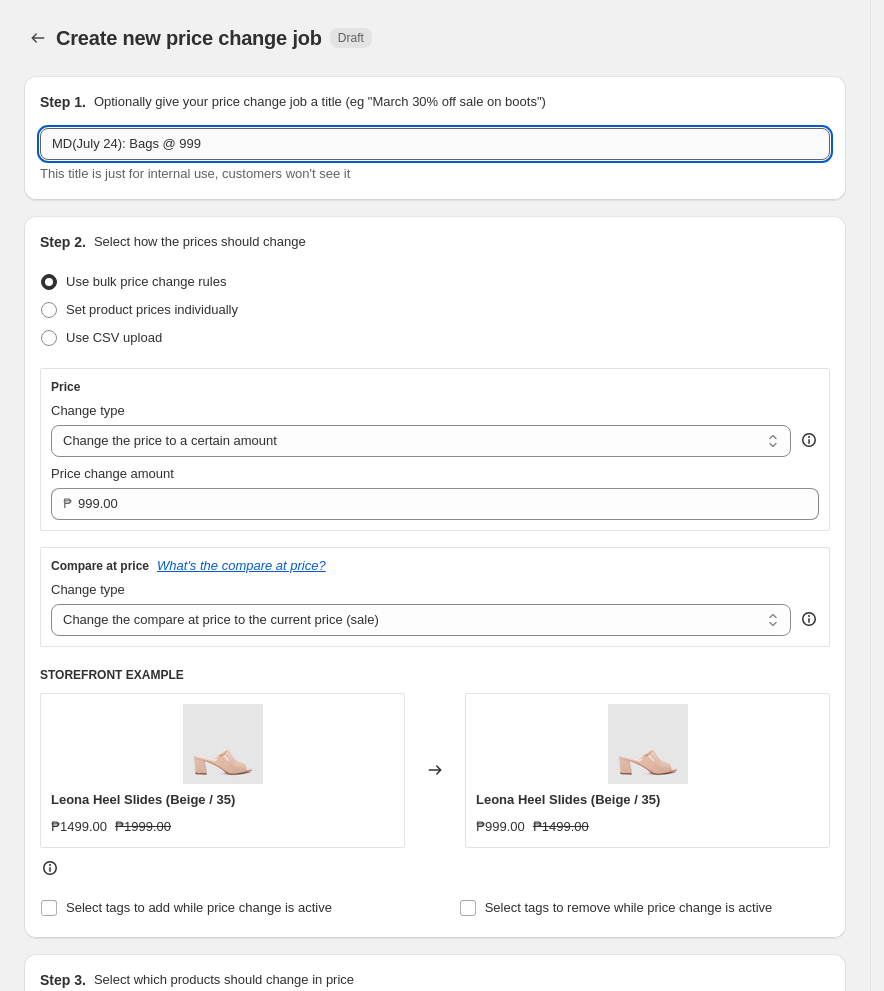 click on "MD(July 24): Bags @ 999" at bounding box center (435, 144) 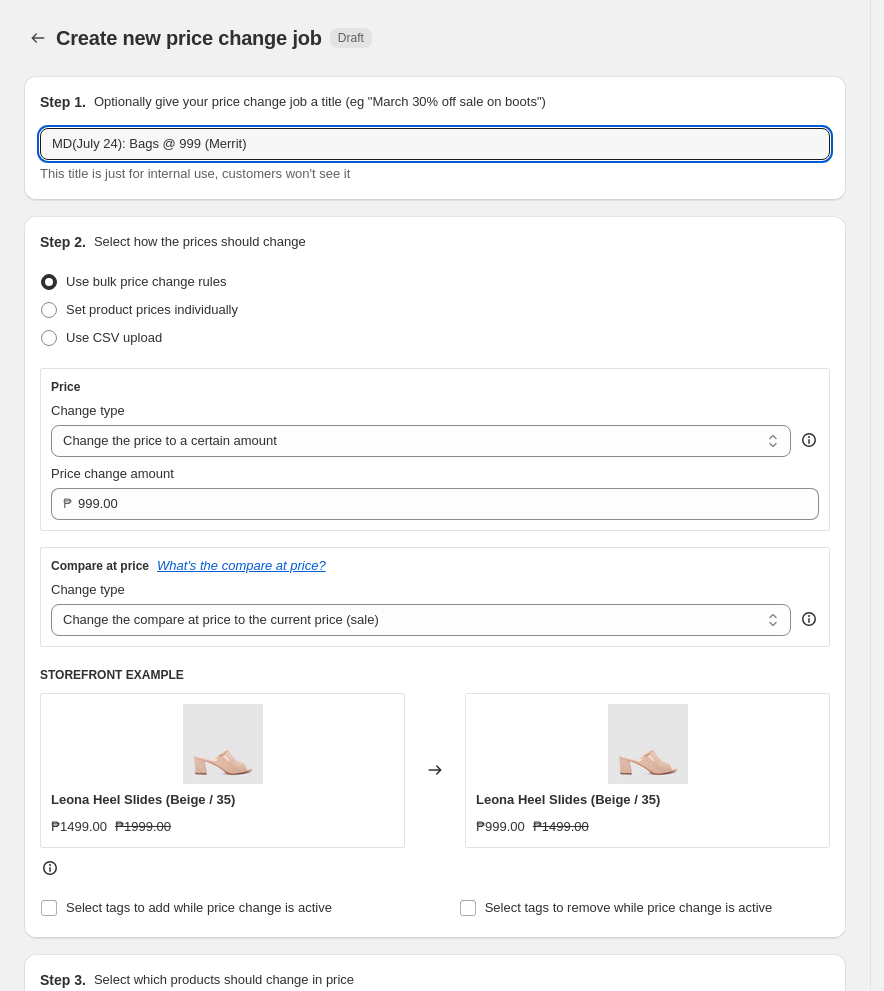 type on "MD(July 24): Bags @ 999 (Merrit)" 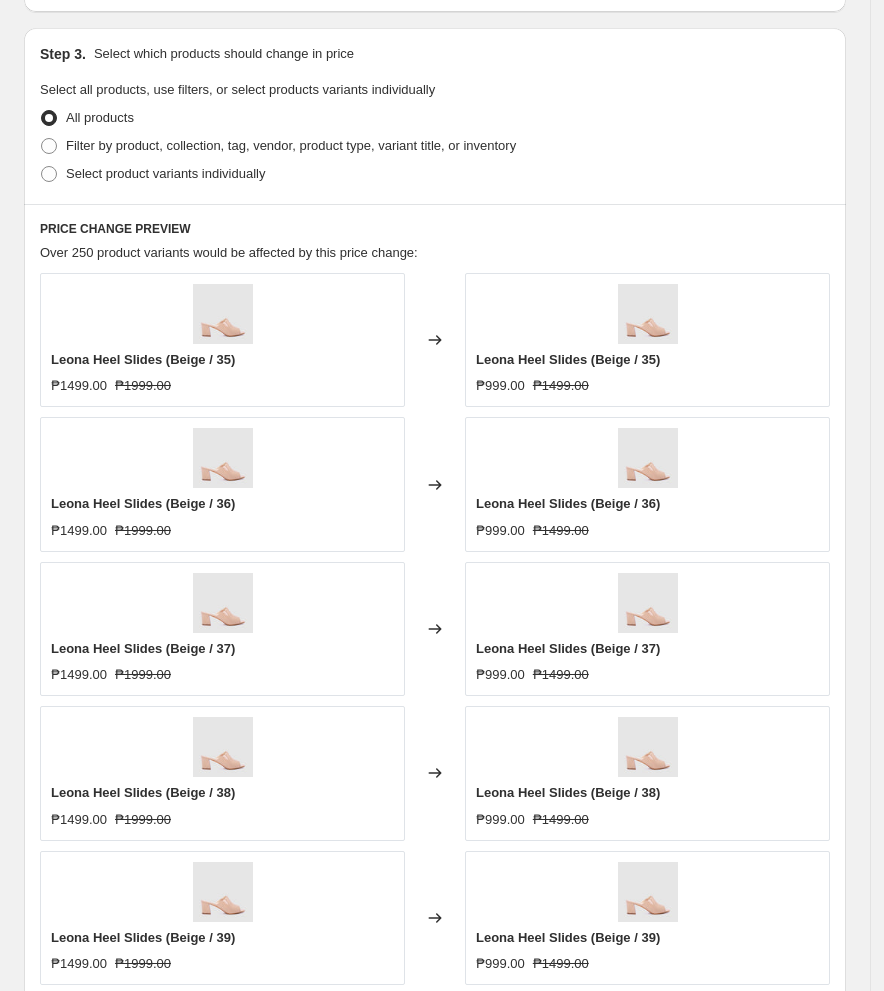 scroll, scrollTop: 933, scrollLeft: 0, axis: vertical 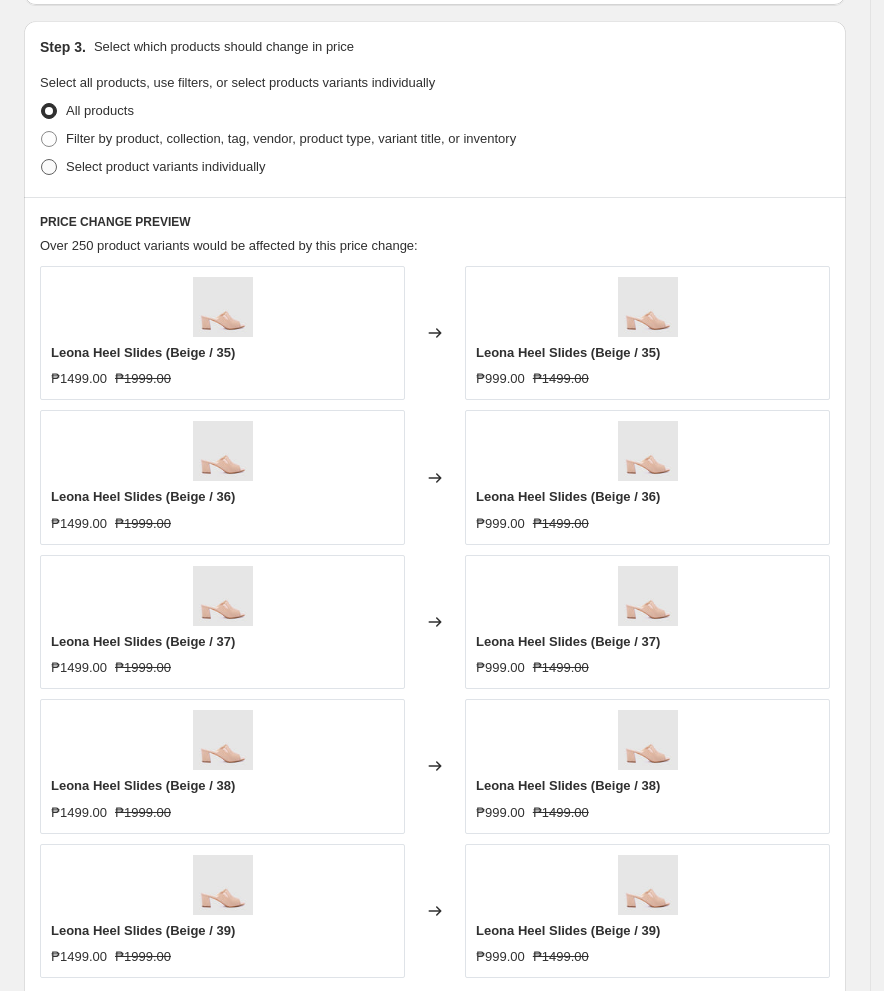 click at bounding box center (49, 167) 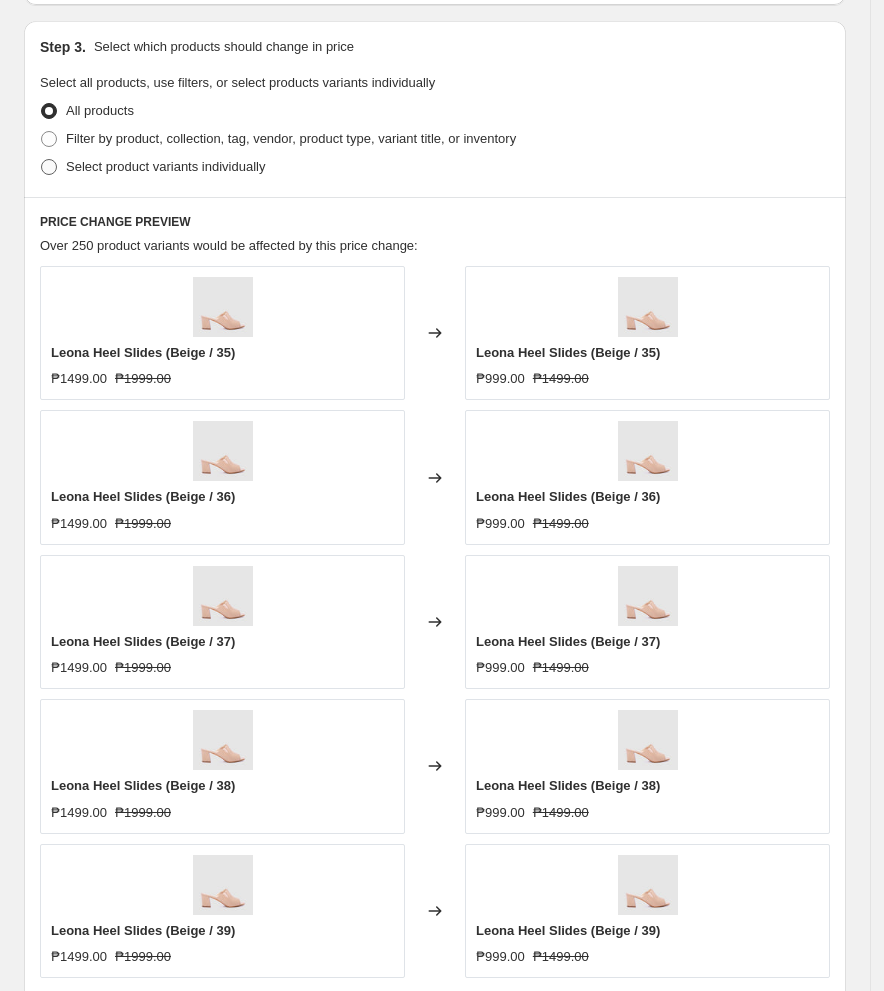 radio on "true" 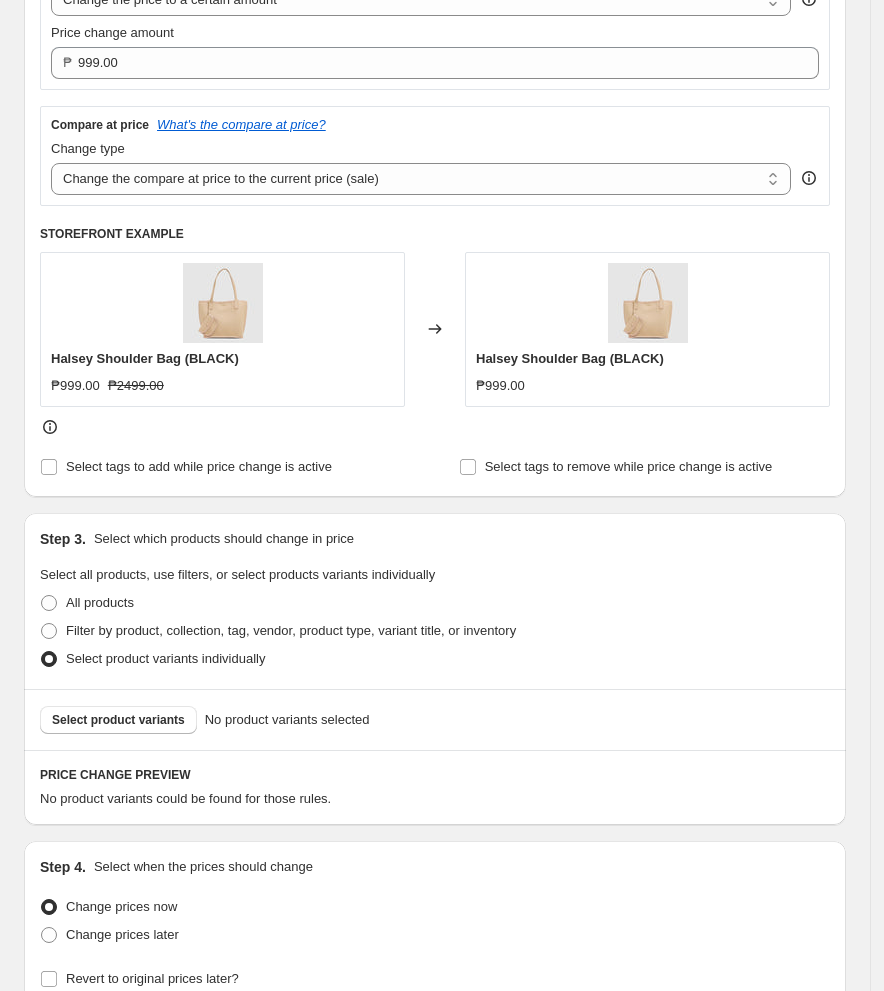 scroll, scrollTop: 626, scrollLeft: 0, axis: vertical 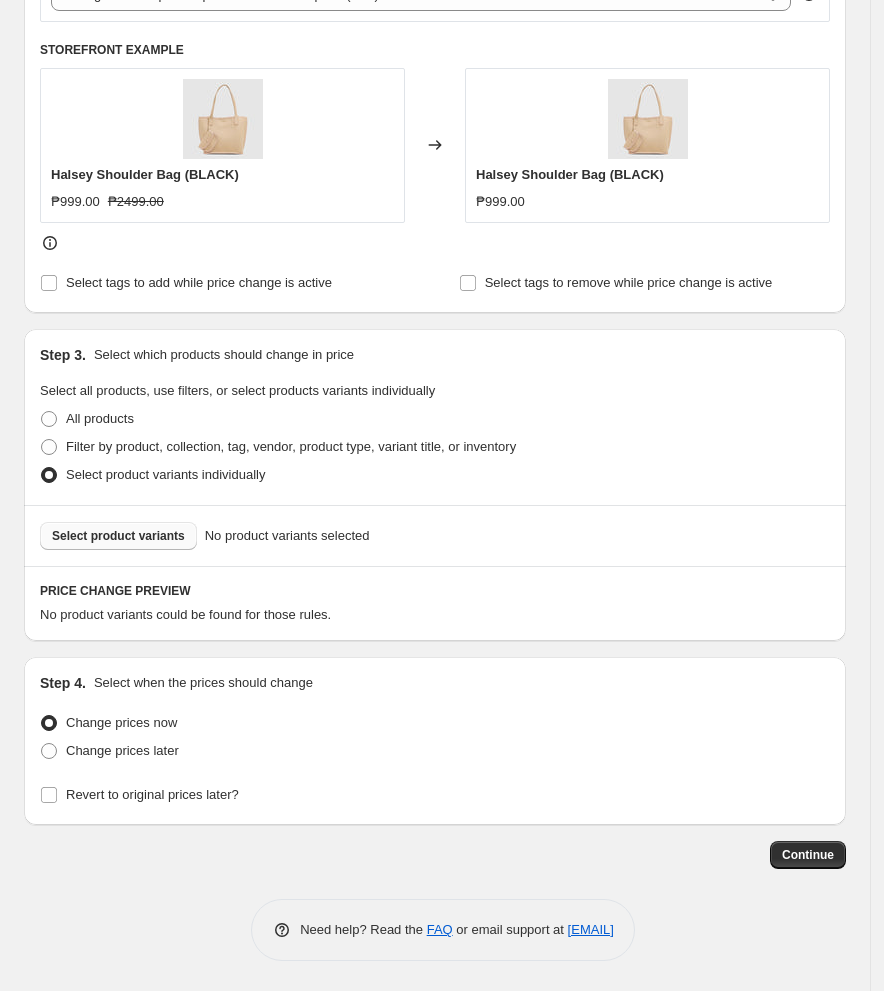click on "Select product variants" at bounding box center (118, 536) 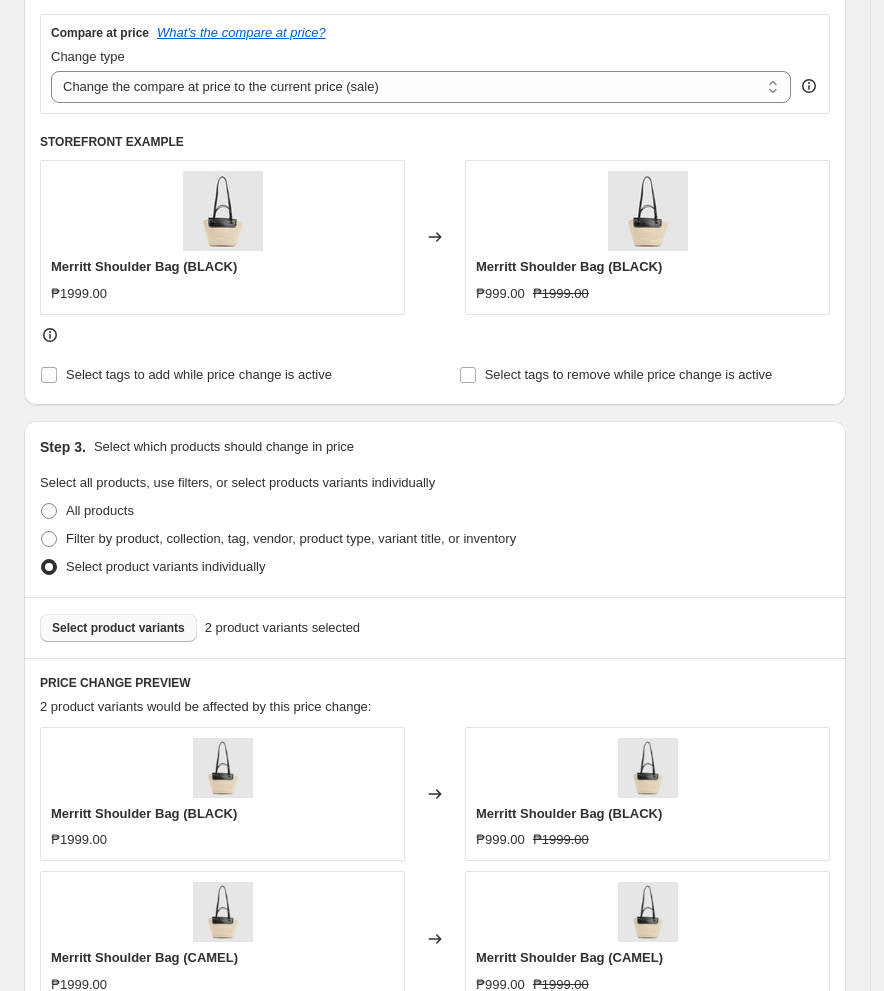 scroll, scrollTop: 959, scrollLeft: 0, axis: vertical 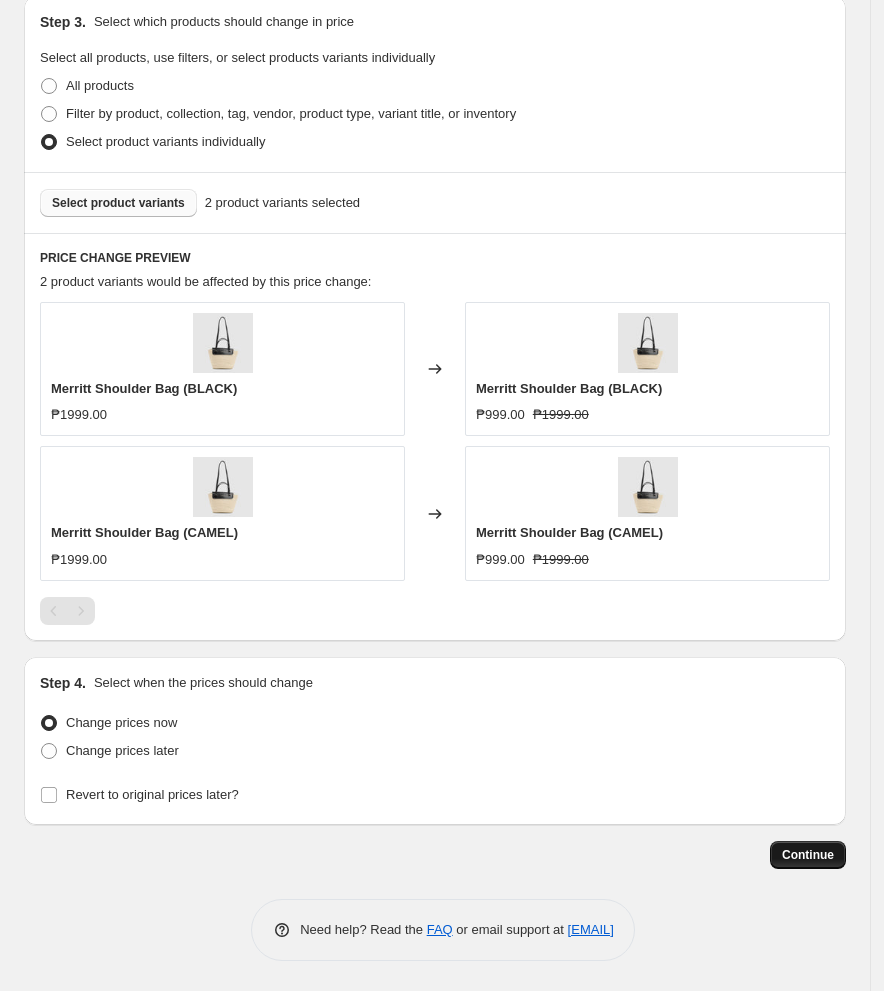 click on "Continue" at bounding box center (808, 855) 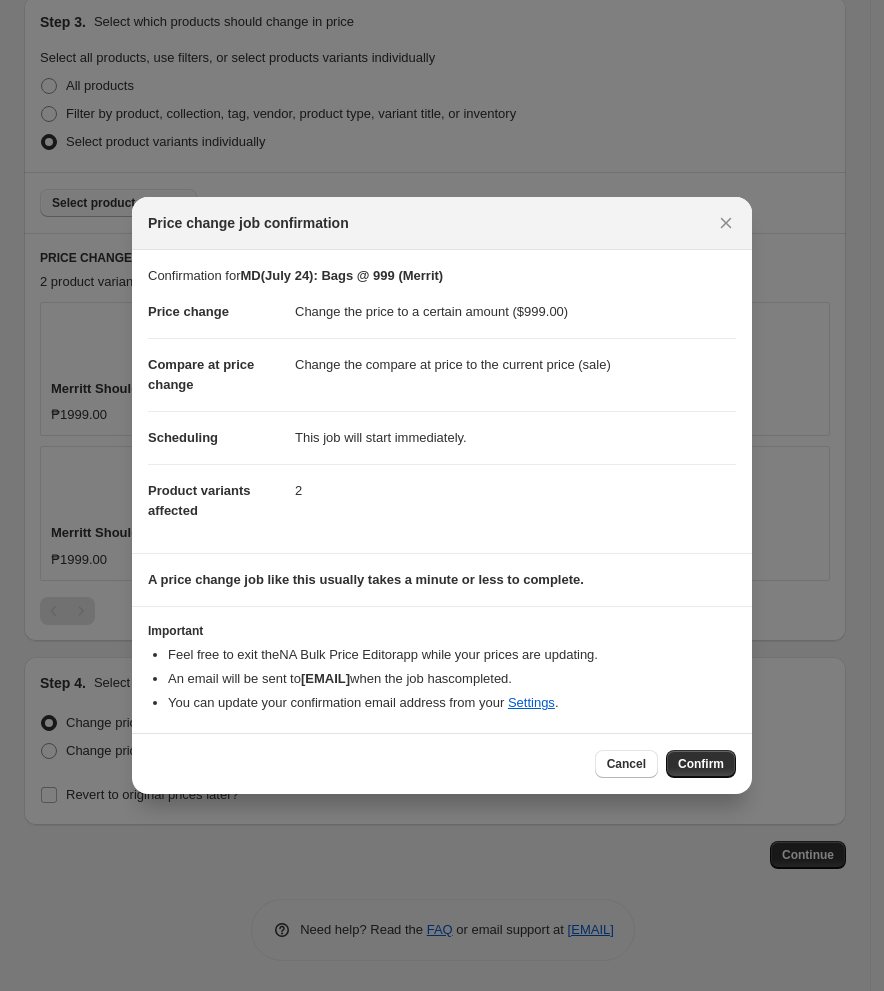 drag, startPoint x: 628, startPoint y: 765, endPoint x: 536, endPoint y: 621, distance: 170.88008 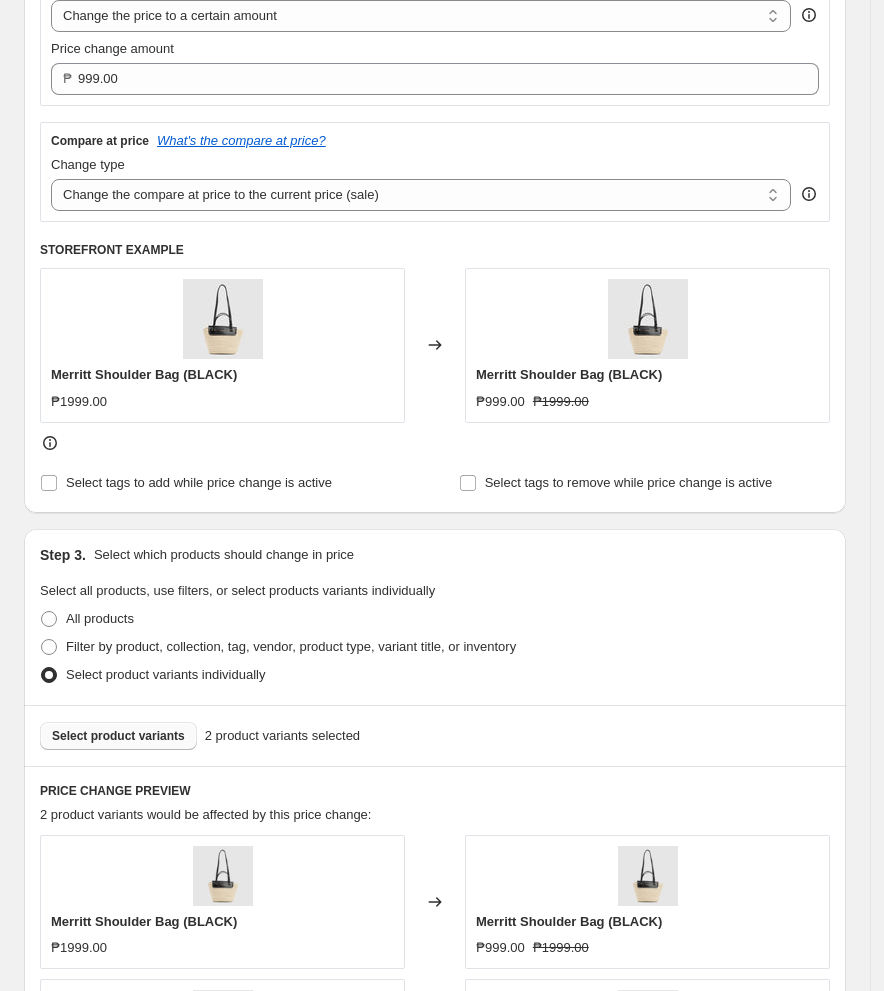 scroll, scrollTop: 959, scrollLeft: 0, axis: vertical 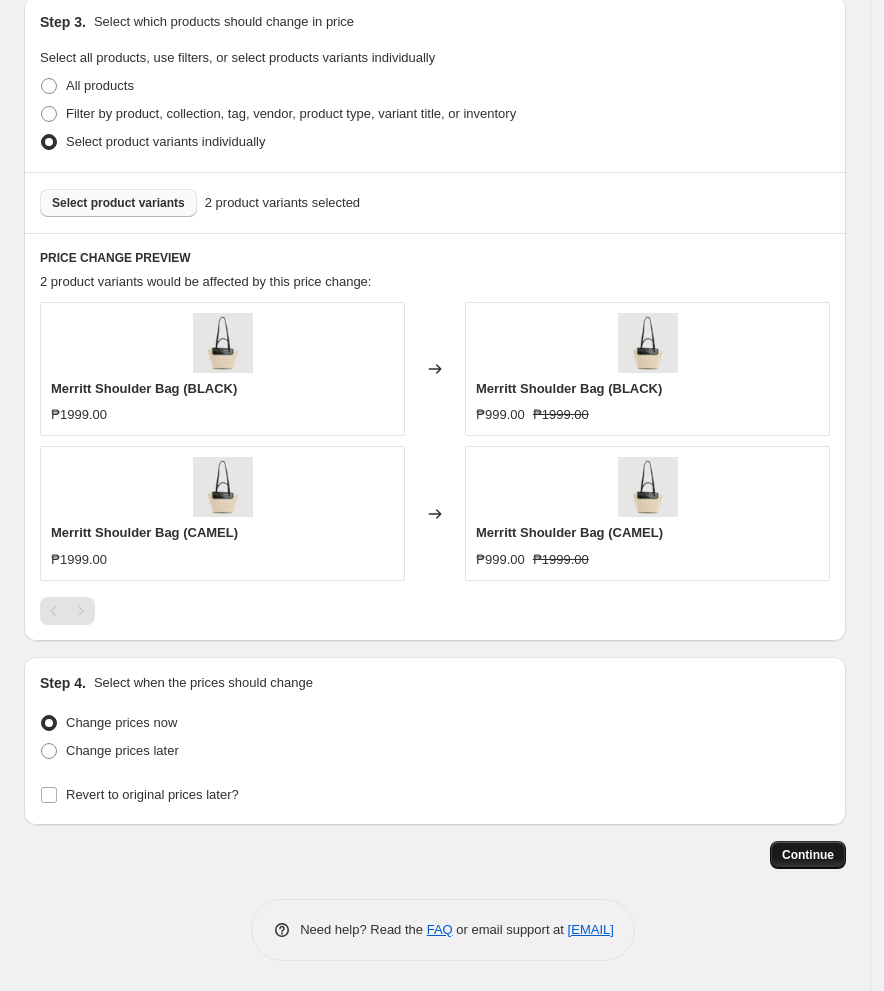 click on "Continue" at bounding box center [808, 855] 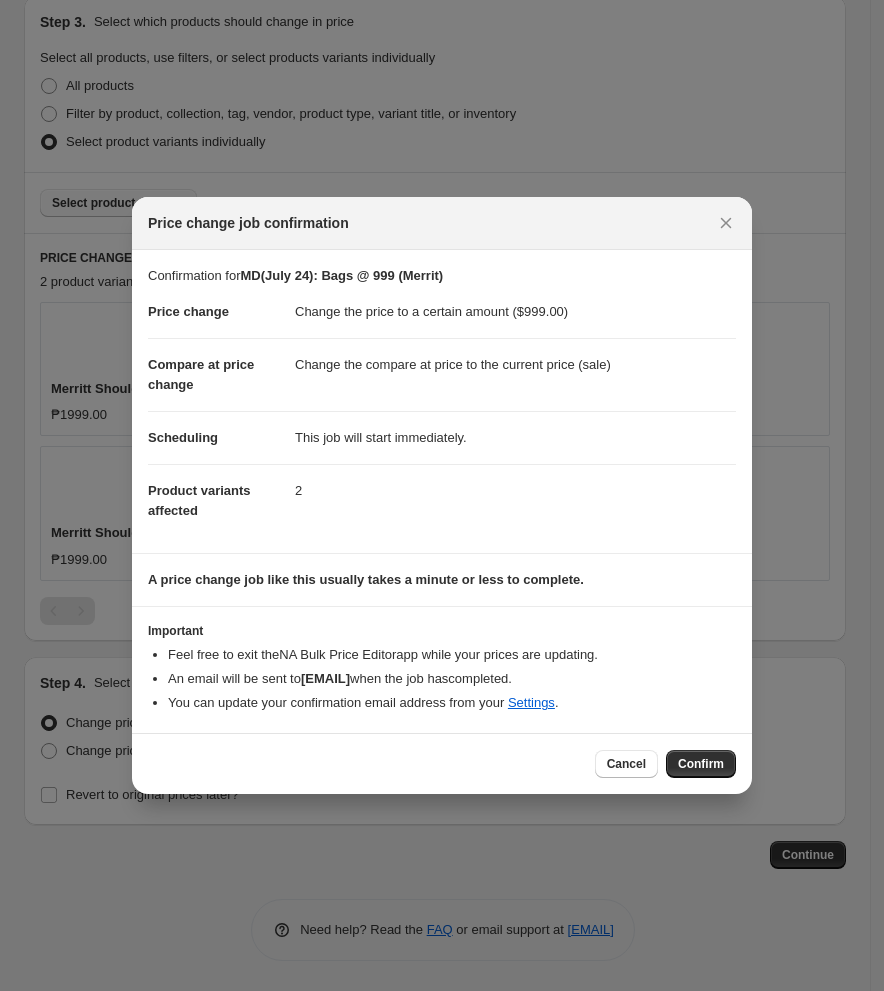 click on "Confirm" at bounding box center [701, 764] 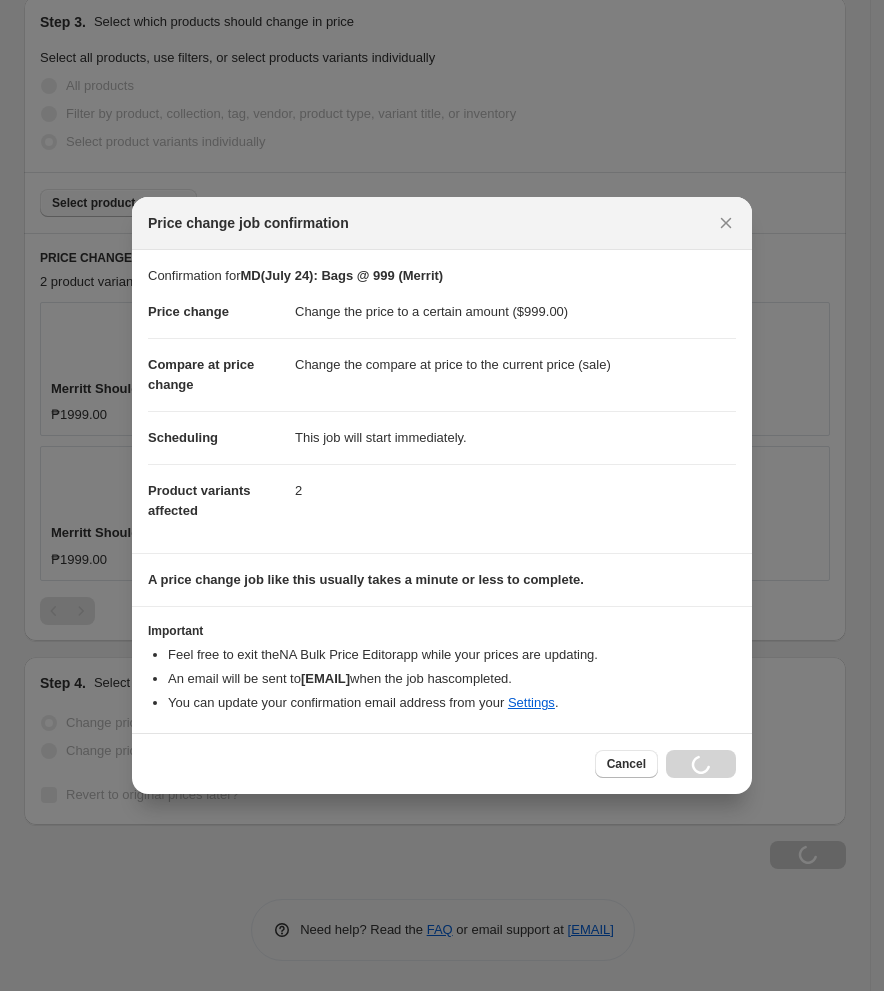 scroll, scrollTop: 1027, scrollLeft: 0, axis: vertical 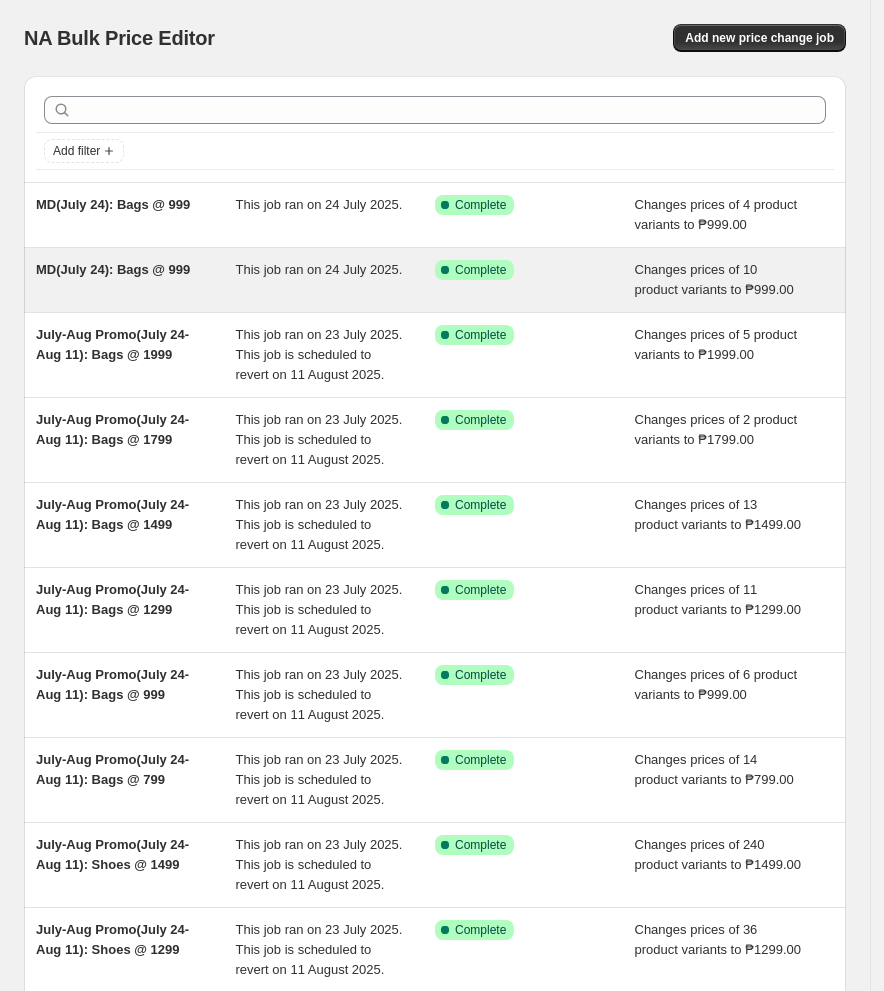 click on "MD(July 24): Bags @ 999" at bounding box center [113, 269] 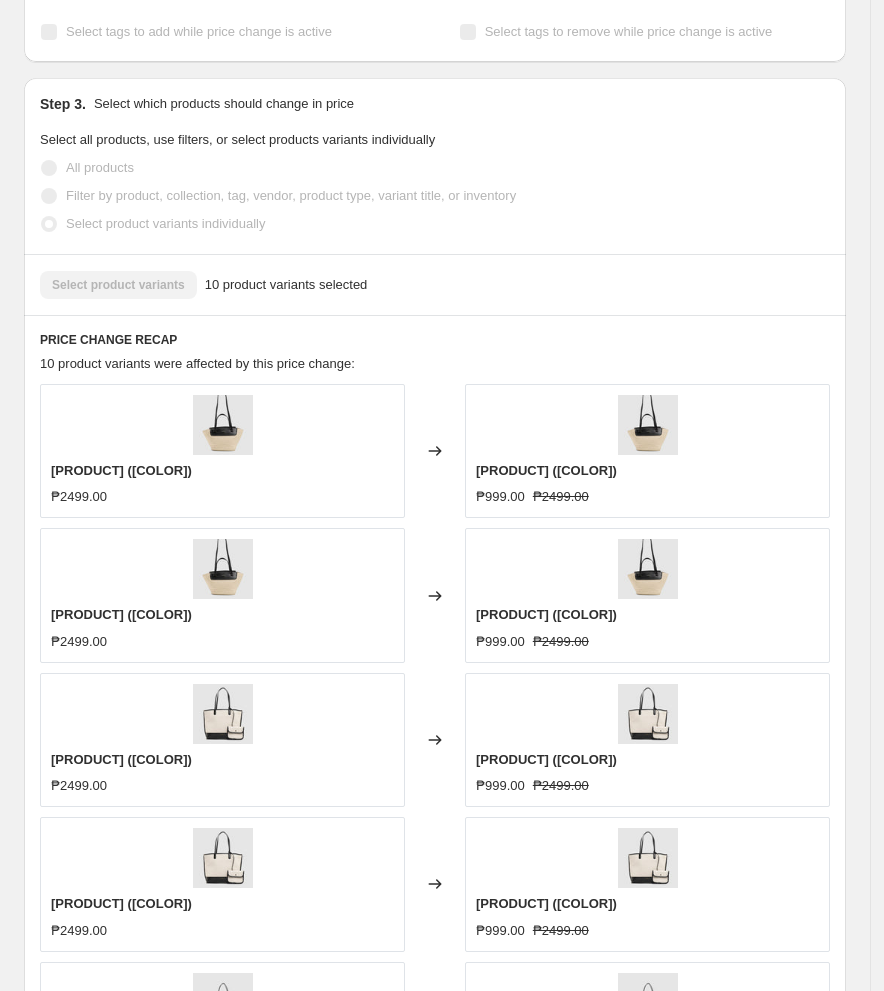 scroll, scrollTop: 1333, scrollLeft: 0, axis: vertical 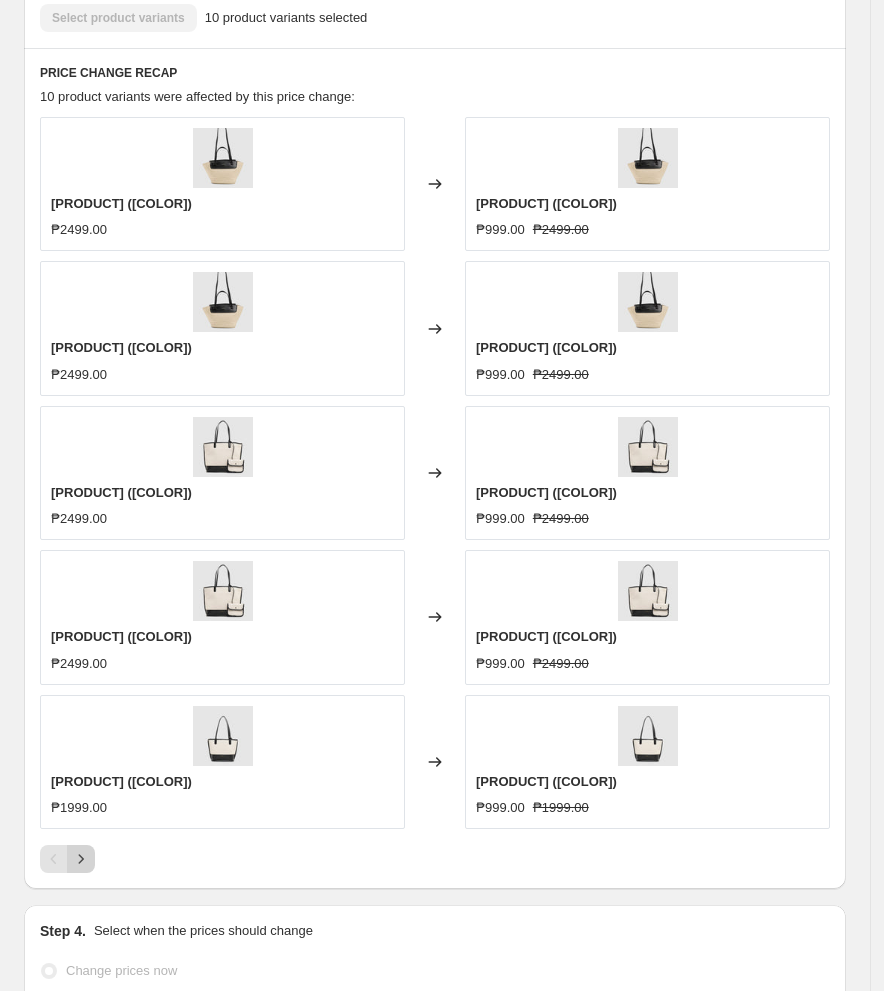 click 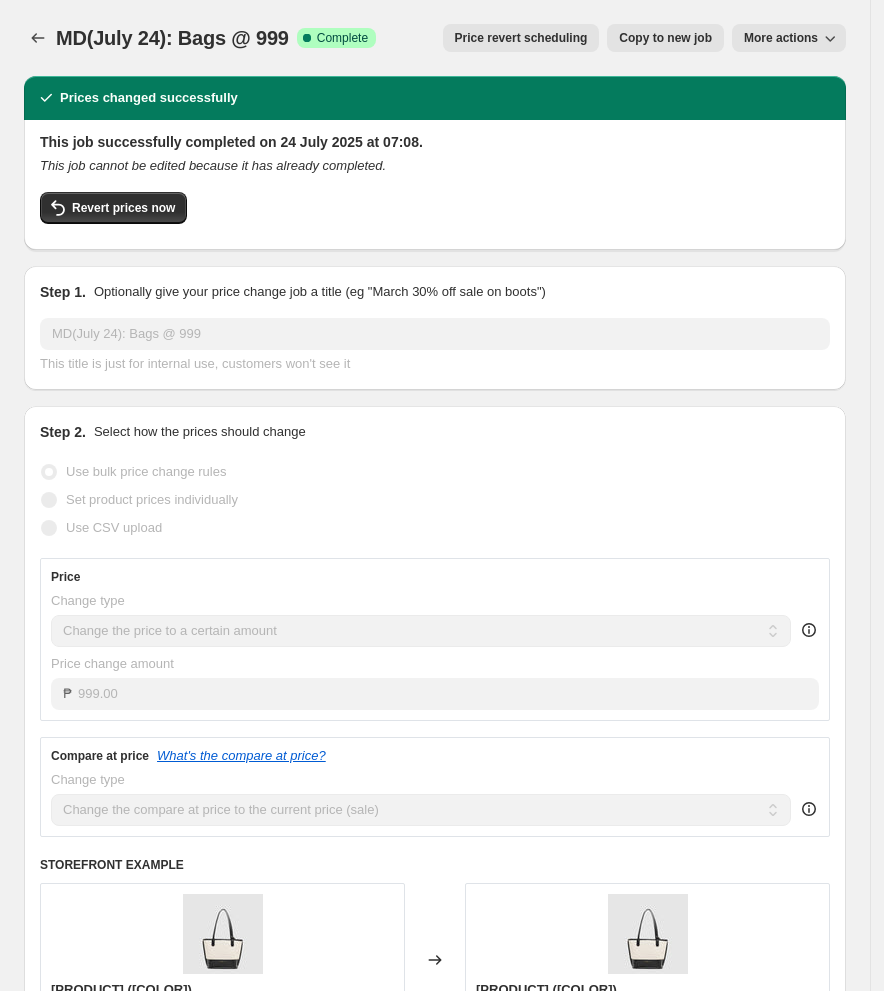 scroll, scrollTop: 0, scrollLeft: 0, axis: both 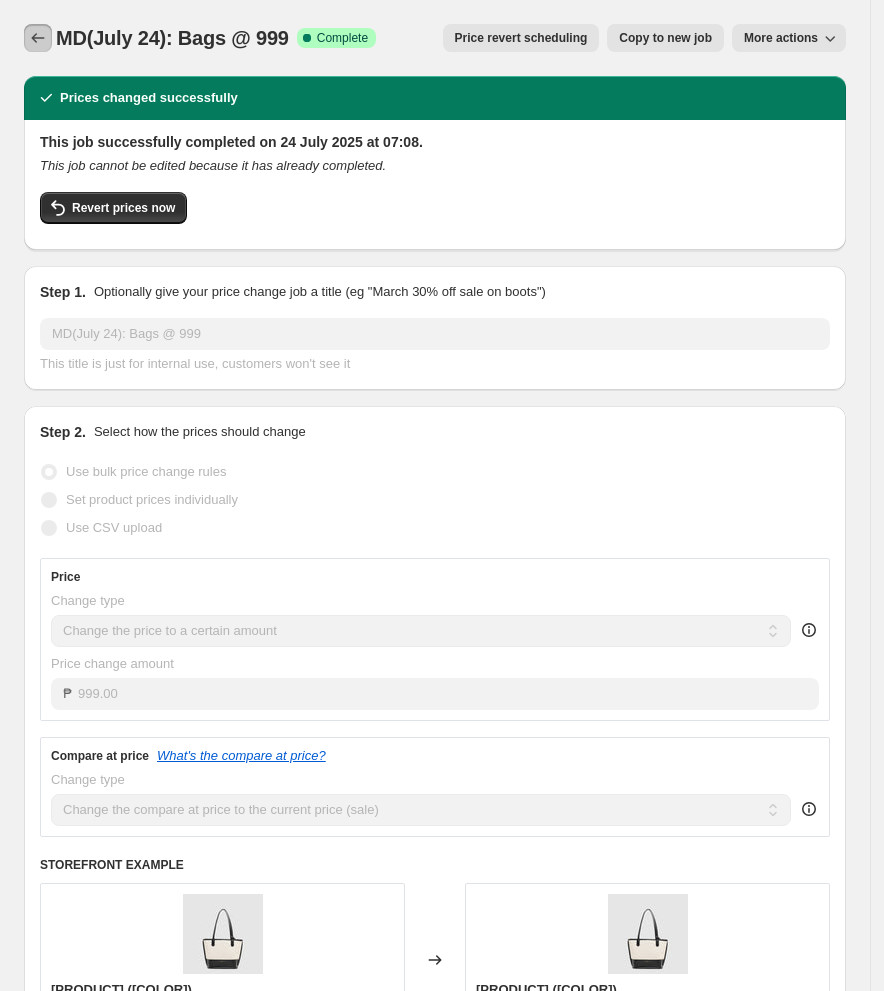 click 